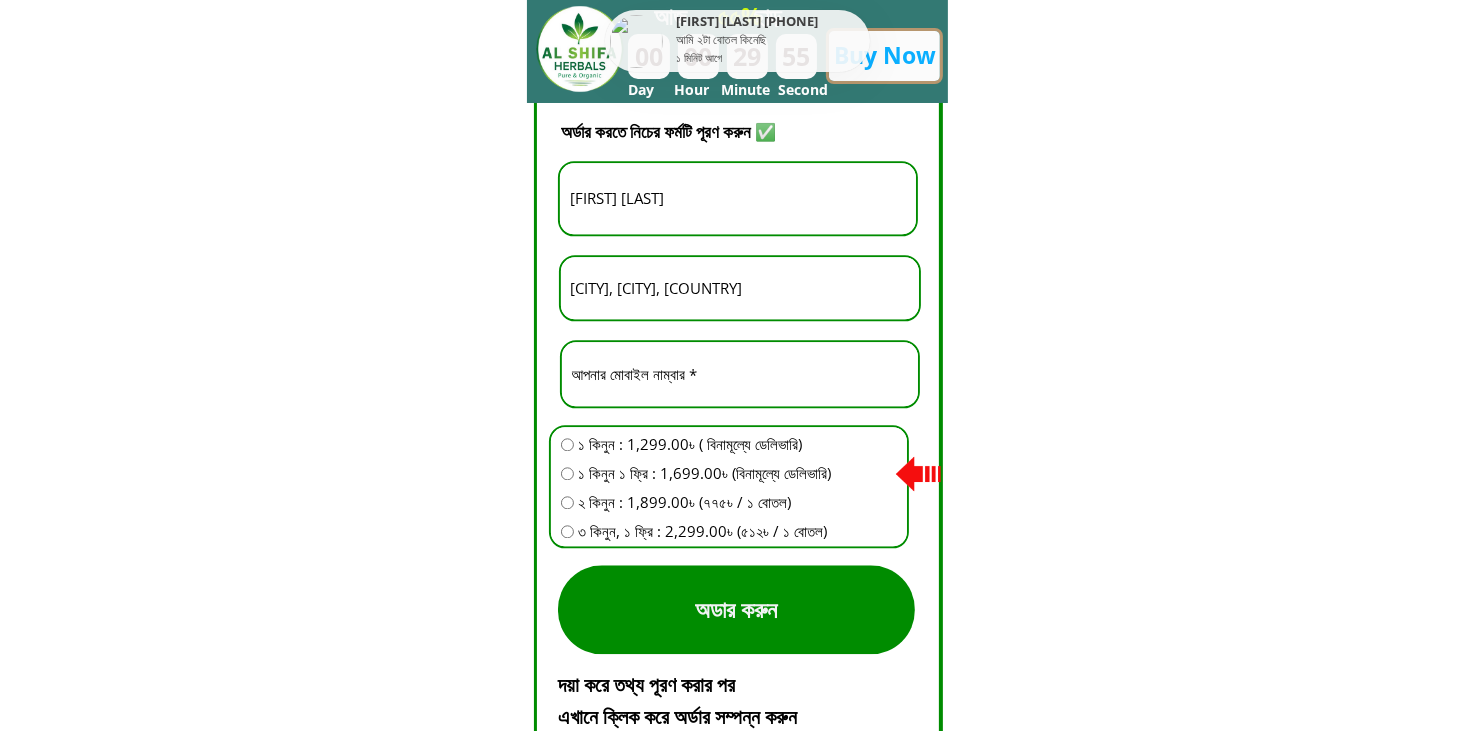 scroll, scrollTop: 4500, scrollLeft: 0, axis: vertical 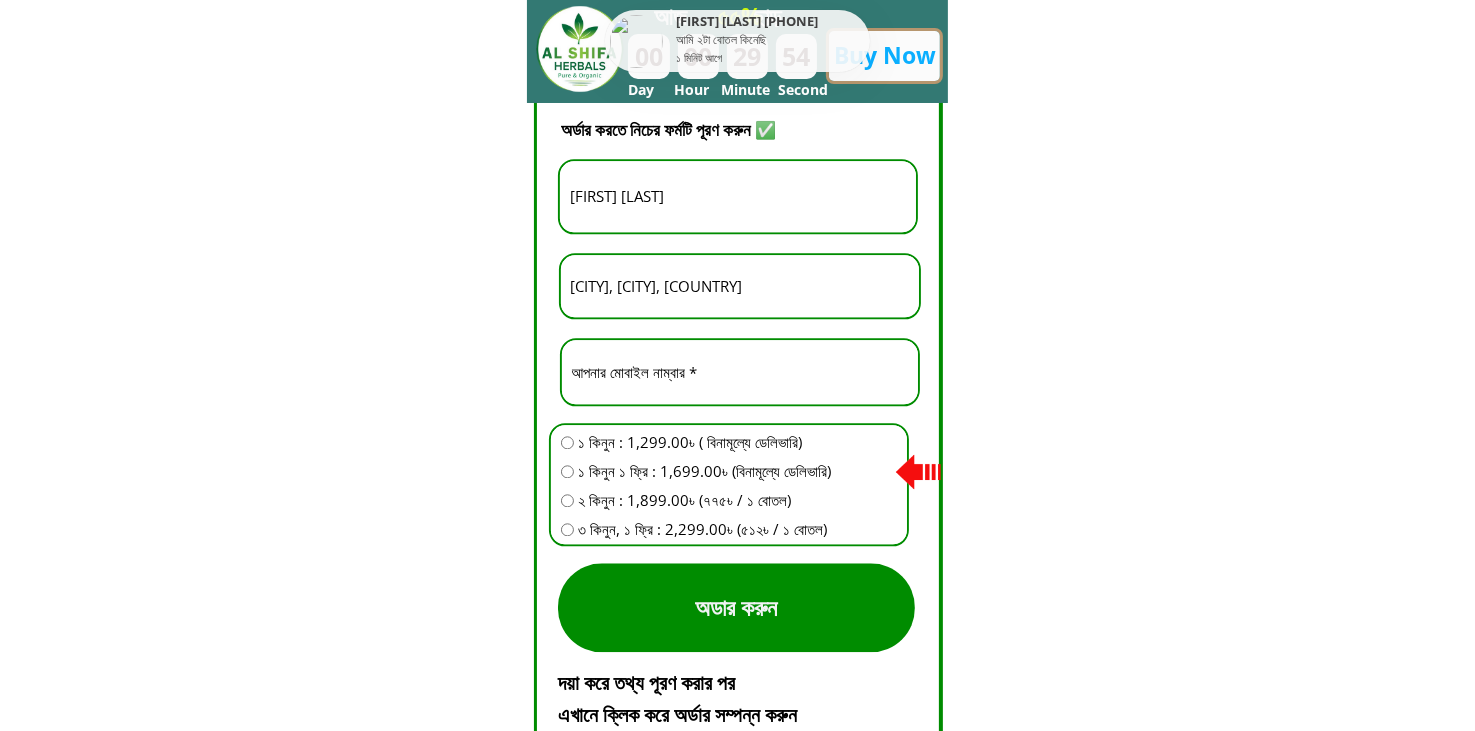 drag, startPoint x: 772, startPoint y: 370, endPoint x: 440, endPoint y: 375, distance: 332.03766 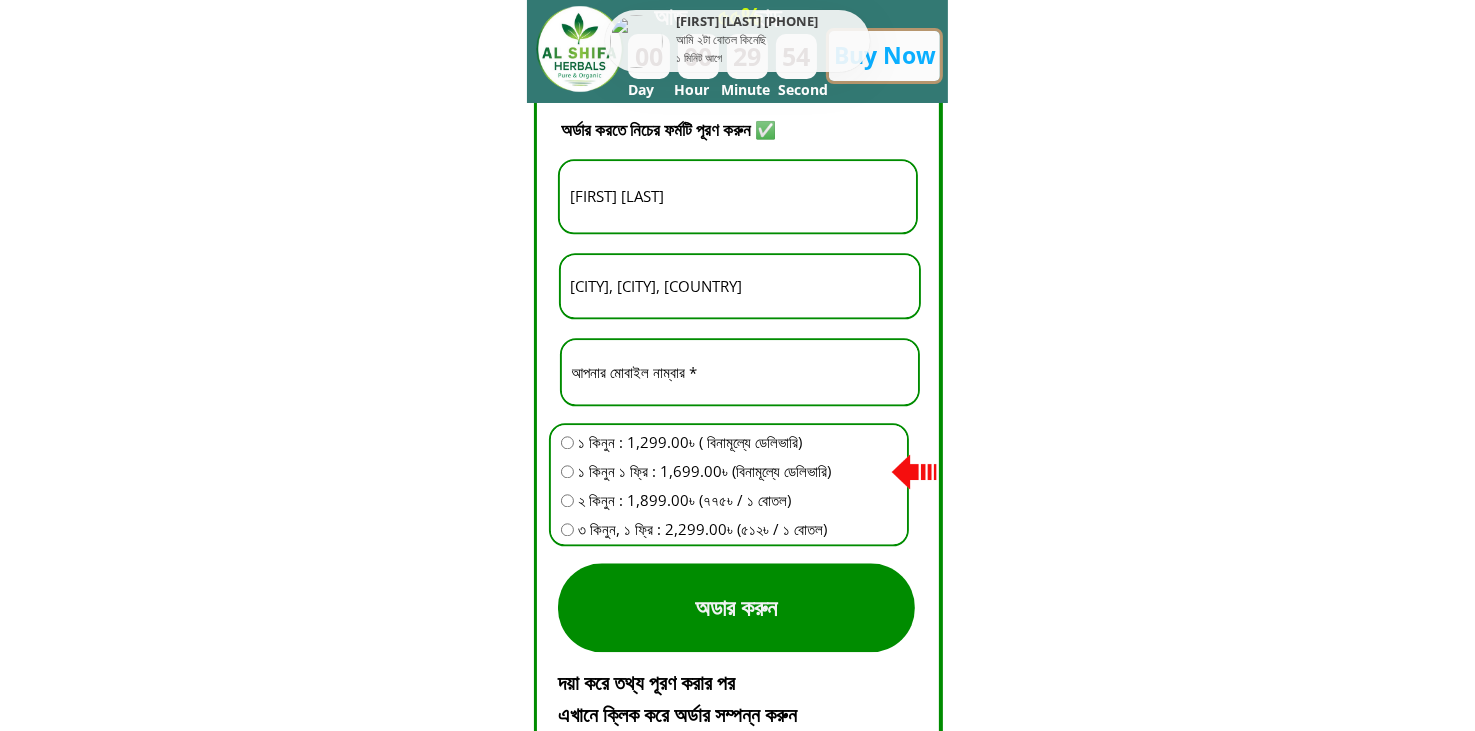 click on "দিন ঘন্টা মিনিট সেকেন্ড 00 00 29 54 Buy Now আজ           ছাড় ৫৫% Day     Hour   Minute  Second Salim 01819670*** আমি ২টা বোতল কিনেছি ১ মিনিট আগে ১০-১৫ দিন নিয়মিত ব্যবহার করলে হাটু  ব্যথা, রগের টান, মাংসপেশিতে ব্যথা  কাধ ব্যথা, বাত ব্যথা, কোমর ব্যথা সহ সকল ব্যথা দূর হবে ইনশাল্লাহ। প্রায় ১৫০০০+ মানুষের হাঁটু ব্যথা, বাত ব্যথা, কাঁধ ব্যথা, হাড় ক্ষয়ের ব্যথা, পুরনো কোমর ব্যথা ভালো হয়েছে Al-Shifa Herbal Oil এর মাধ্যমে।  অর্ডার করুন পেশীর টান ও ব্যথা।" at bounding box center (737, 368) 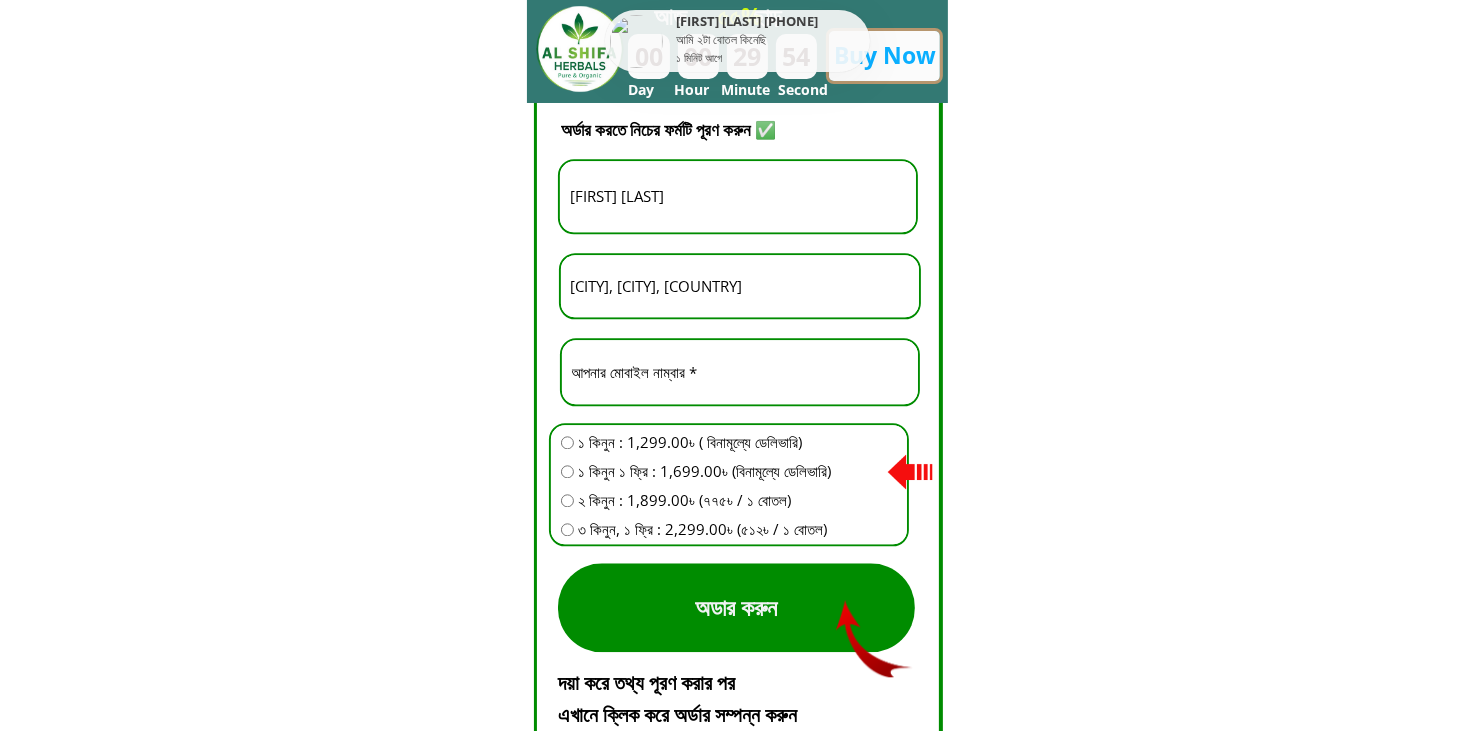 paste on "624564116" 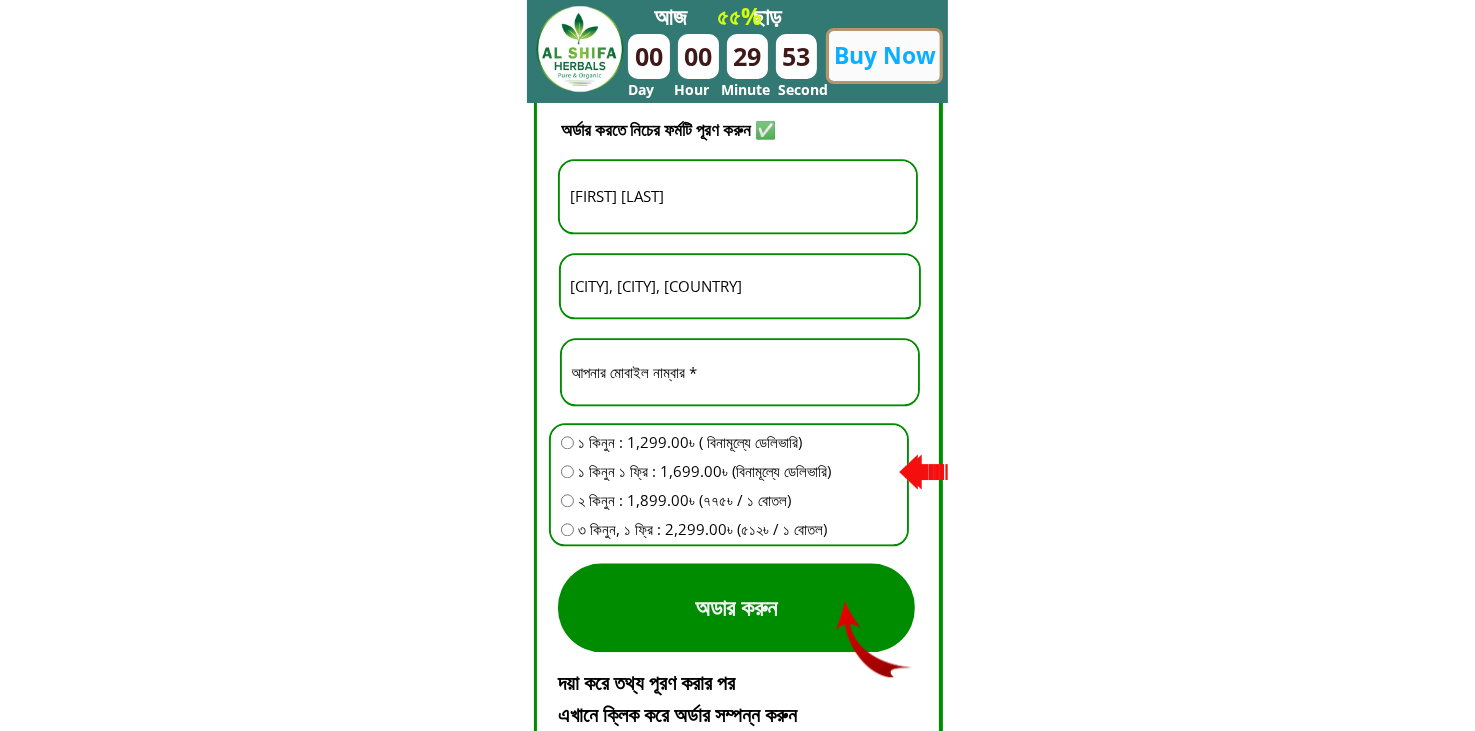 type on "[PHONE]" 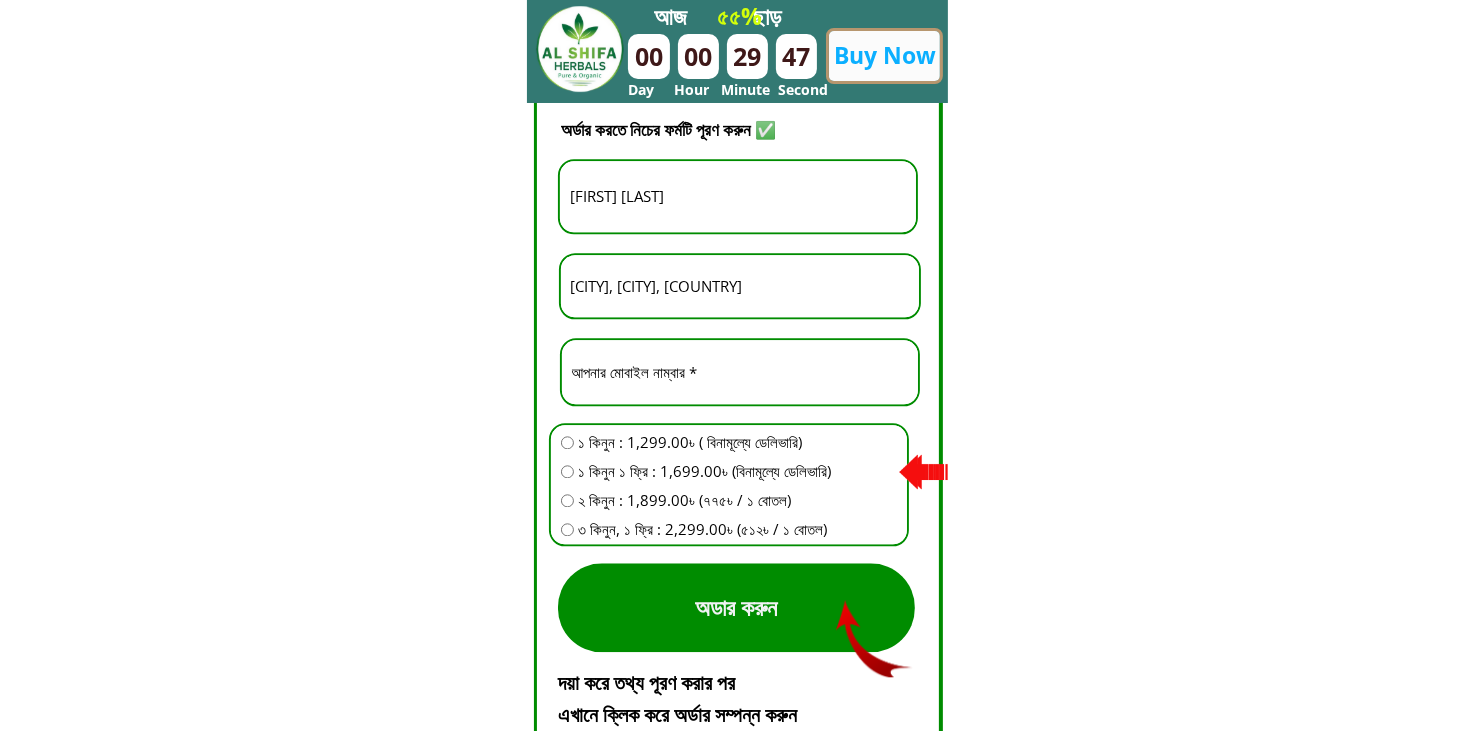drag, startPoint x: 670, startPoint y: 187, endPoint x: 500, endPoint y: 189, distance: 170.01176 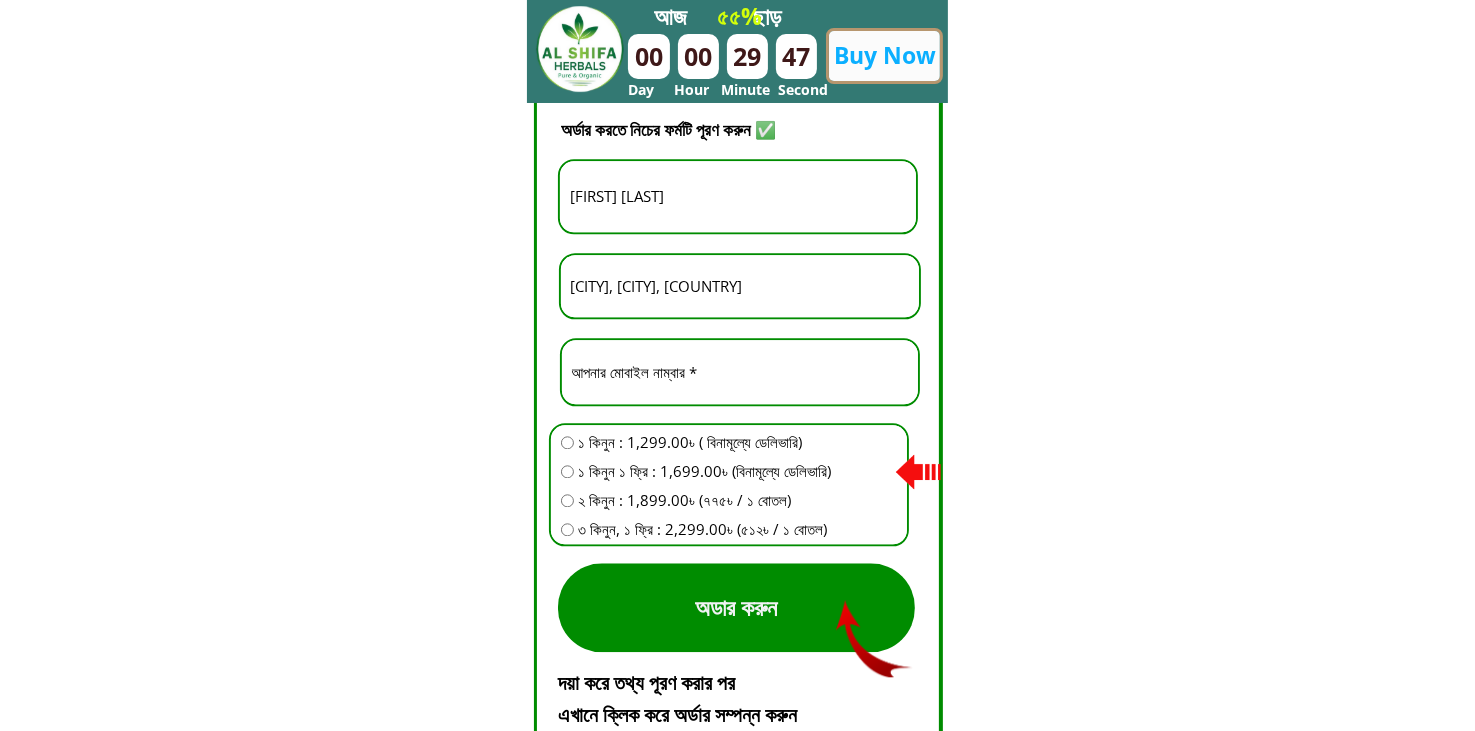 click on "দিন ঘন্টা মিনিট সেকেন্ড 00 00 29 47 Buy Now আজ           ছাড় ৫৫% Day     Hour   Minute  Second babul miah 01750282*** আমি ১টা বোতল কিনেছি  ২ মিনিট আগে ১০-১৫ দিন নিয়মিত ব্যবহার করলে হাটু  ব্যথা, রগের টান, মাংসপেশিতে ব্যথা  কাধ ব্যথা, বাত ব্যথা, কোমর ব্যথা সহ সকল ব্যথা দূর হবে ইনশাল্লাহ। প্রায় ১৫০০০+ মানুষের হাঁটু ব্যথা, বাত ব্যথা, কাঁধ ব্যথা, হাড় ক্ষয়ের ব্যথা, পুরনো কোমর ব্যথা ভালো হয়েছে Al-Shifa Herbal Oil এর মাধ্যমে।  অর্ডার করুন হাঁটুর ব্যথা। 00 00" at bounding box center (737, 368) 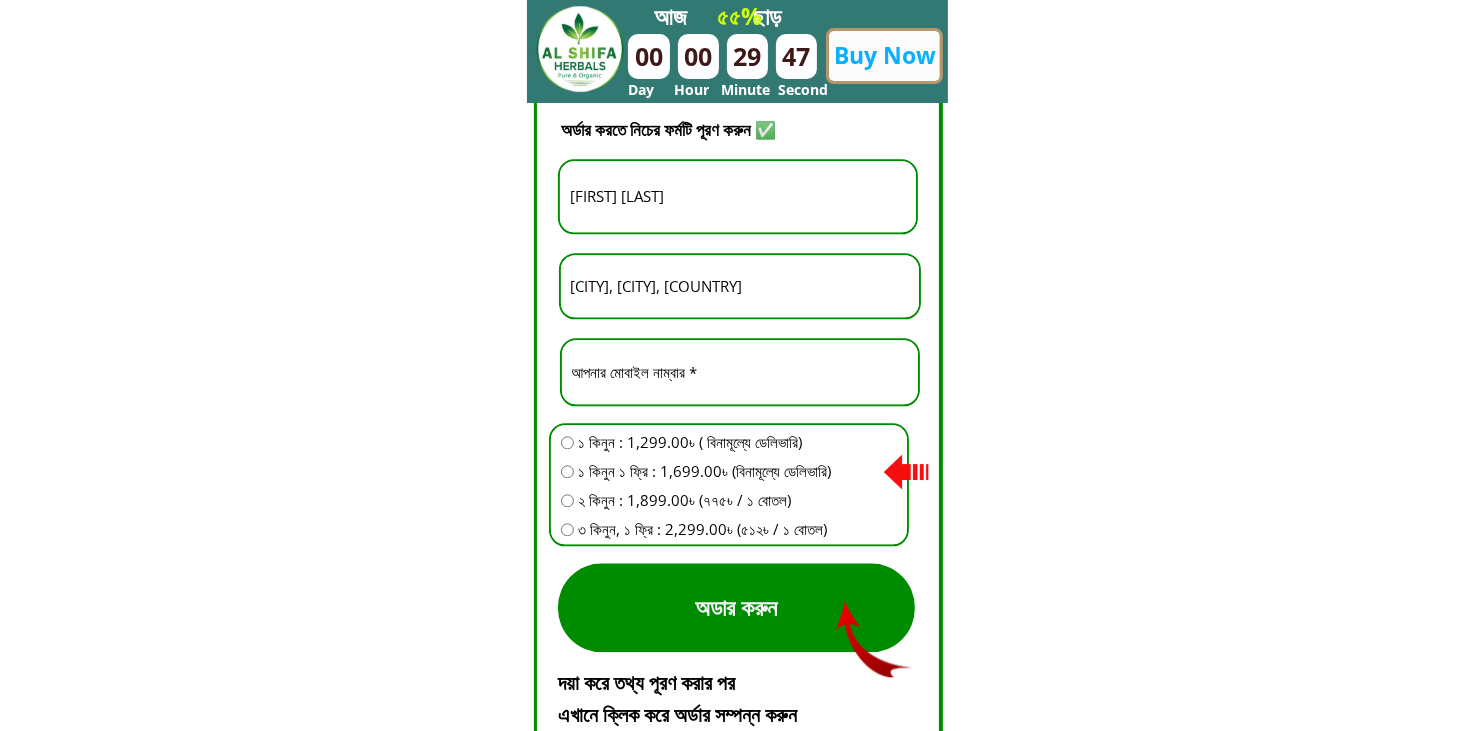 paste on "Md Mohi Udd" 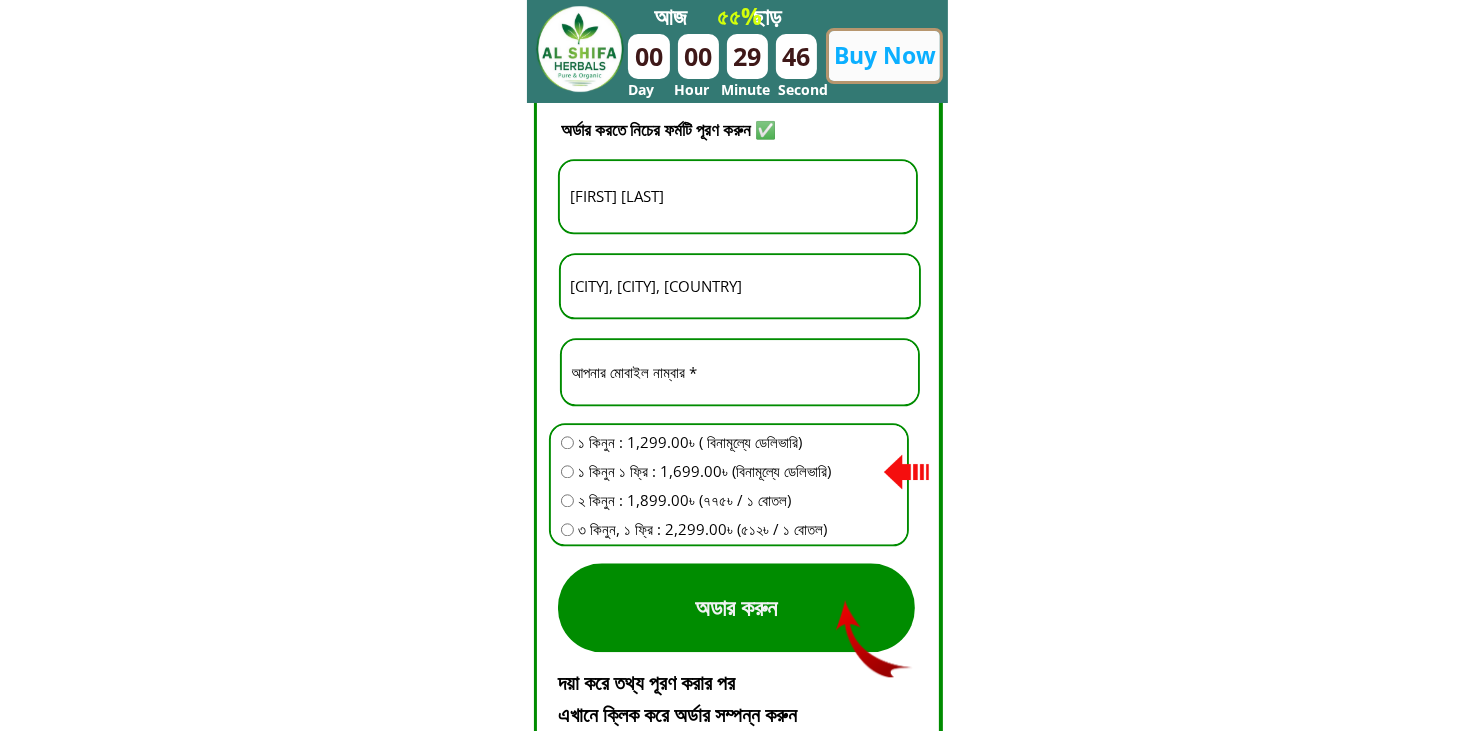 type on "[NAME]" 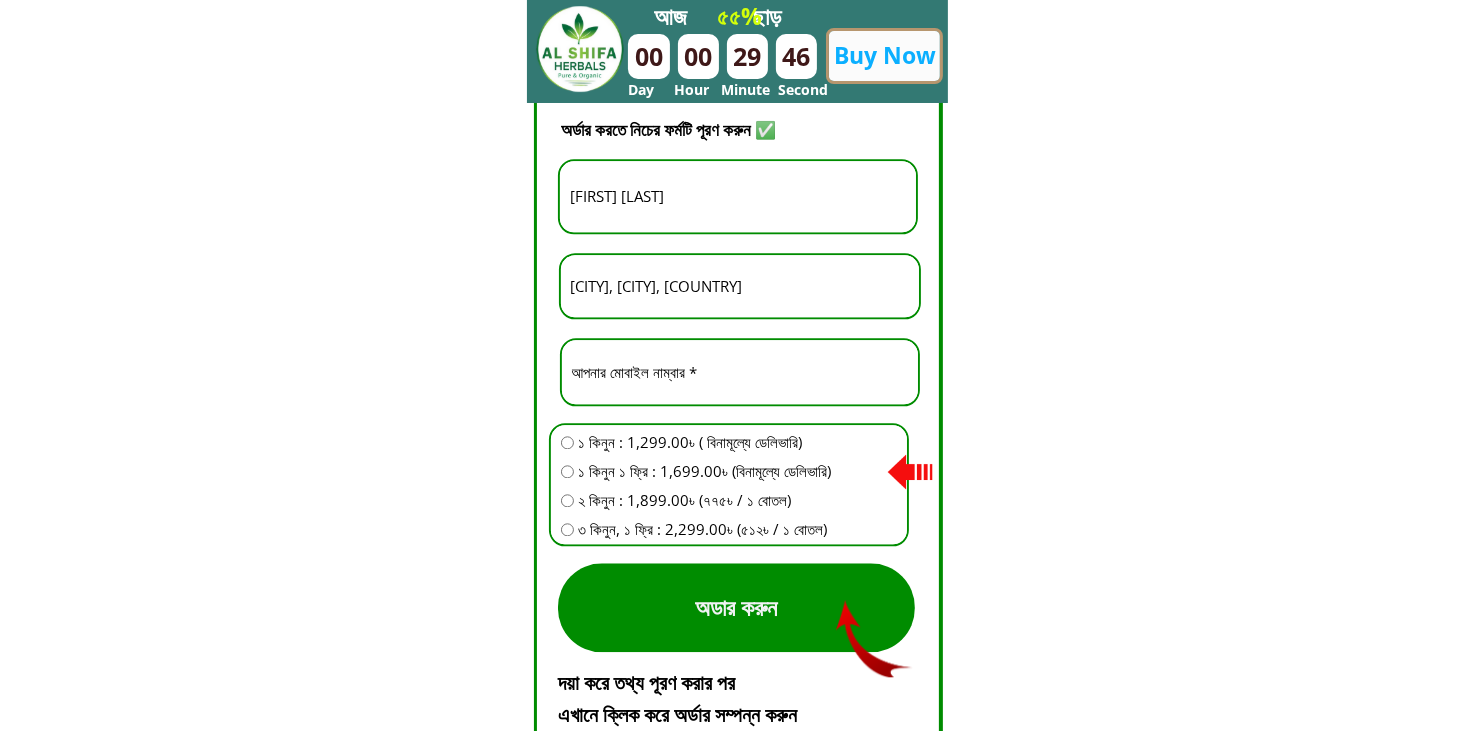 drag, startPoint x: 824, startPoint y: 268, endPoint x: 372, endPoint y: 275, distance: 452.0542 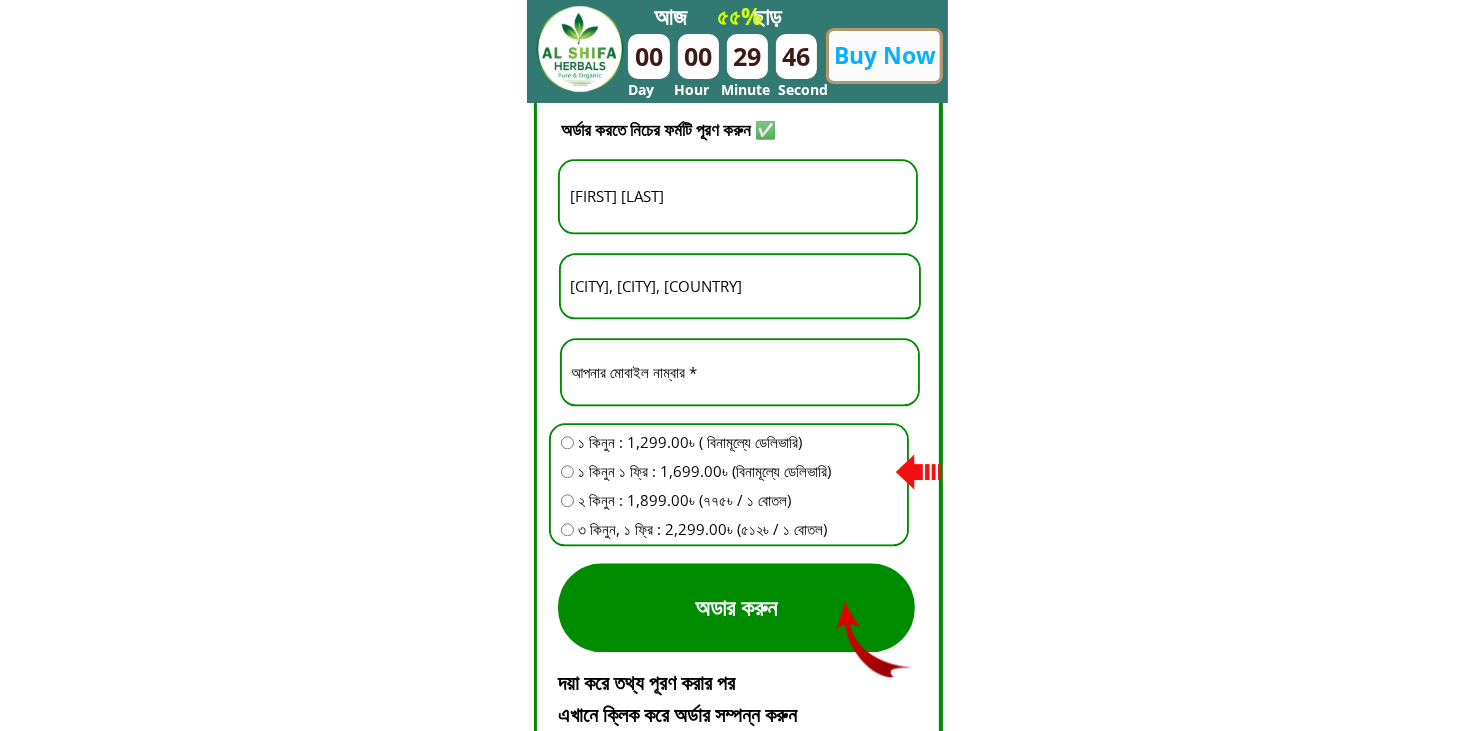click on "দিন ঘন্টা মিনিট সেকেন্ড 00 00 29 46 Buy Now আজ           ছাড় ৫৫% Day     Hour   Minute  Second babul miah 01750282*** আমি ১টা বোতল কিনেছি  ২ মিনিট আগে ১০-১৫ দিন নিয়মিত ব্যবহার করলে হাটু  ব্যথা, রগের টান, মাংসপেশিতে ব্যথা  কাধ ব্যথা, বাত ব্যথা, কোমর ব্যথা সহ সকল ব্যথা দূর হবে ইনশাল্লাহ। প্রায় ১৫০০০+ মানুষের হাঁটু ব্যথা, বাত ব্যথা, কাঁধ ব্যথা, হাড় ক্ষয়ের ব্যথা, পুরনো কোমর ব্যথা ভালো হয়েছে Al-Shifa Herbal Oil এর মাধ্যমে।  অর্ডার করুন হাঁটুর ব্যথা। 00 00" at bounding box center [737, 368] 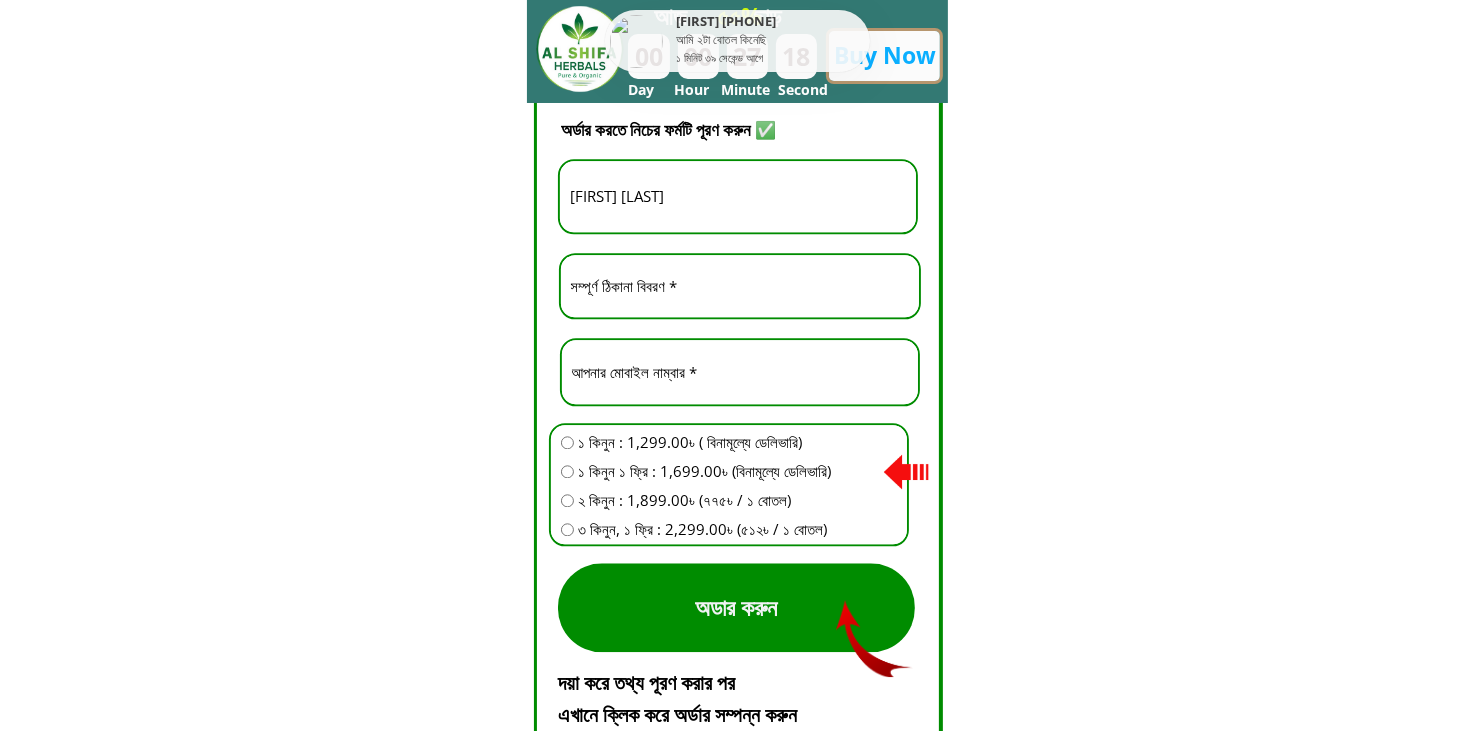 type 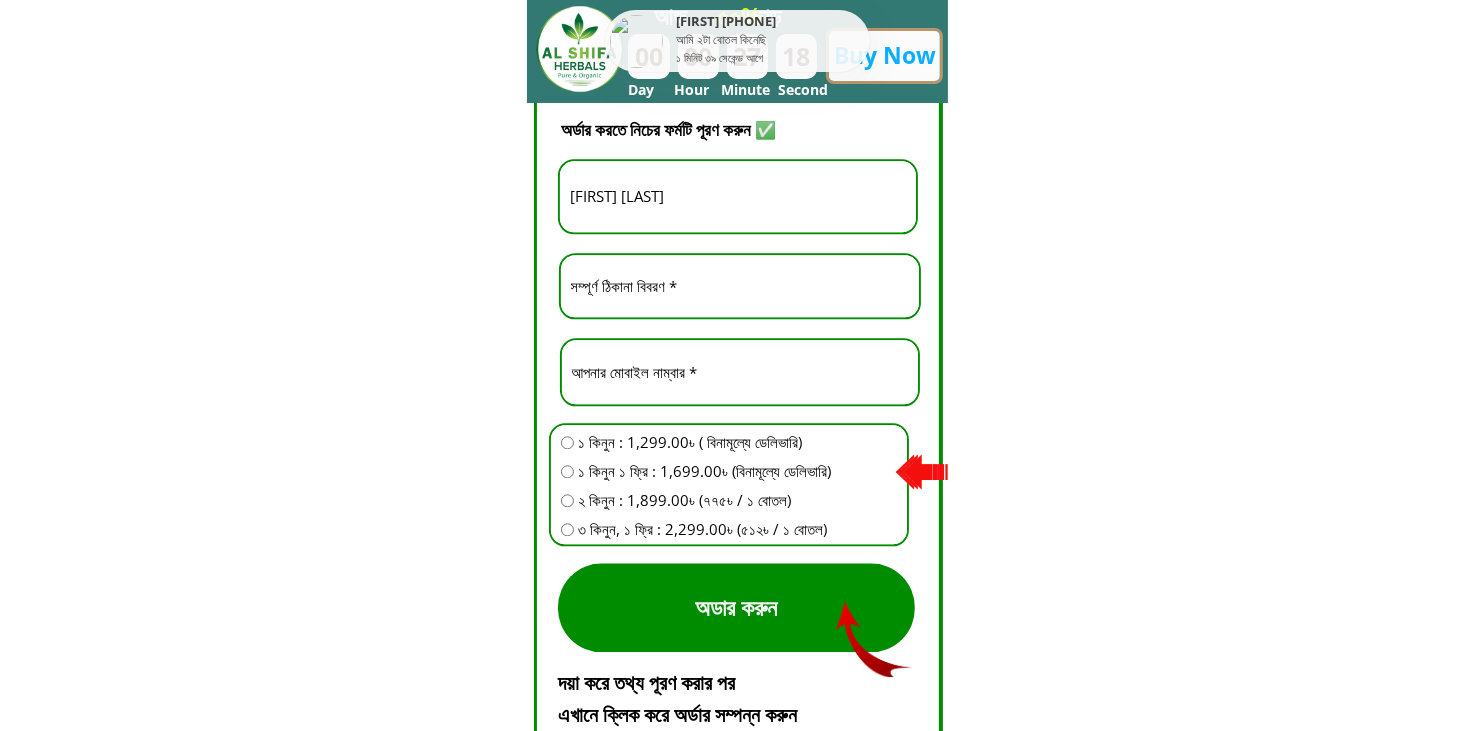 click at bounding box center [567, 442] 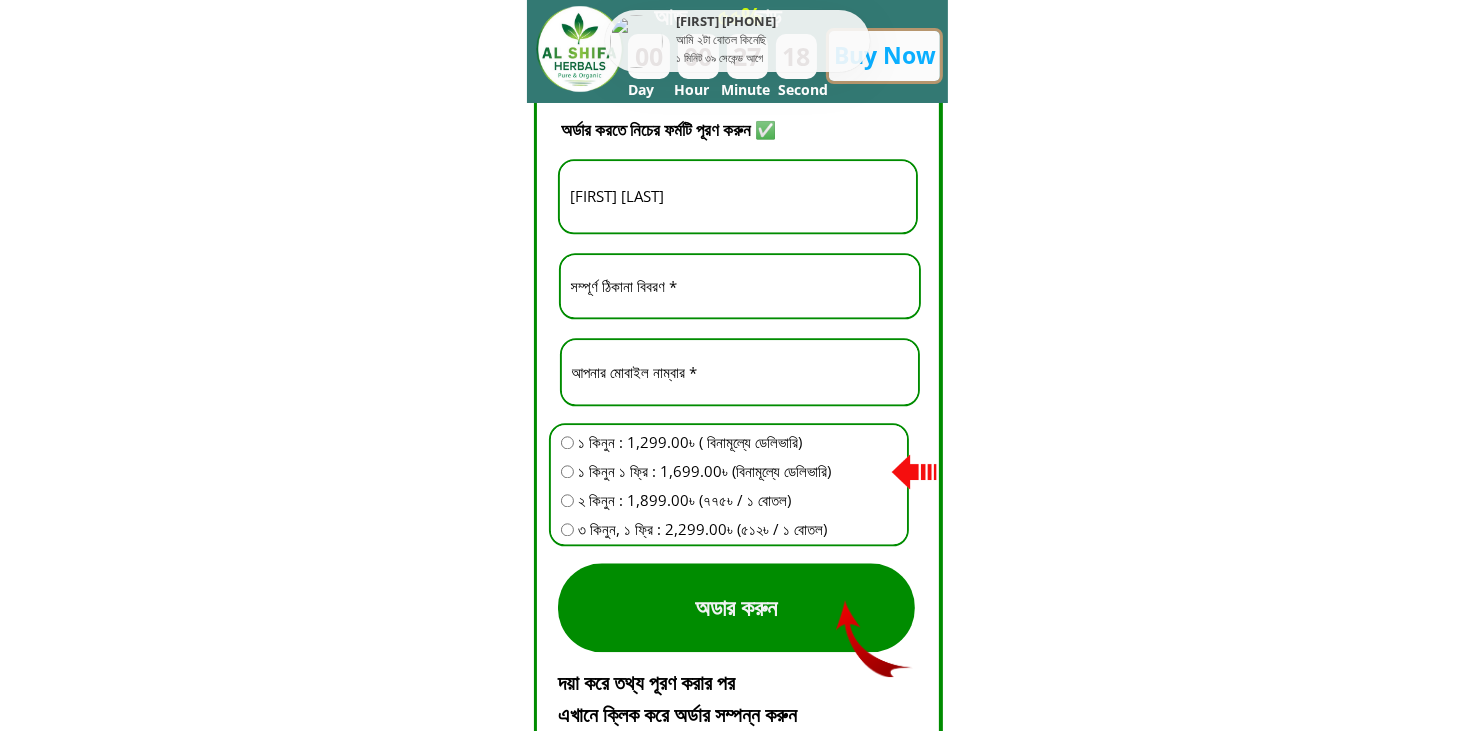 radio on "true" 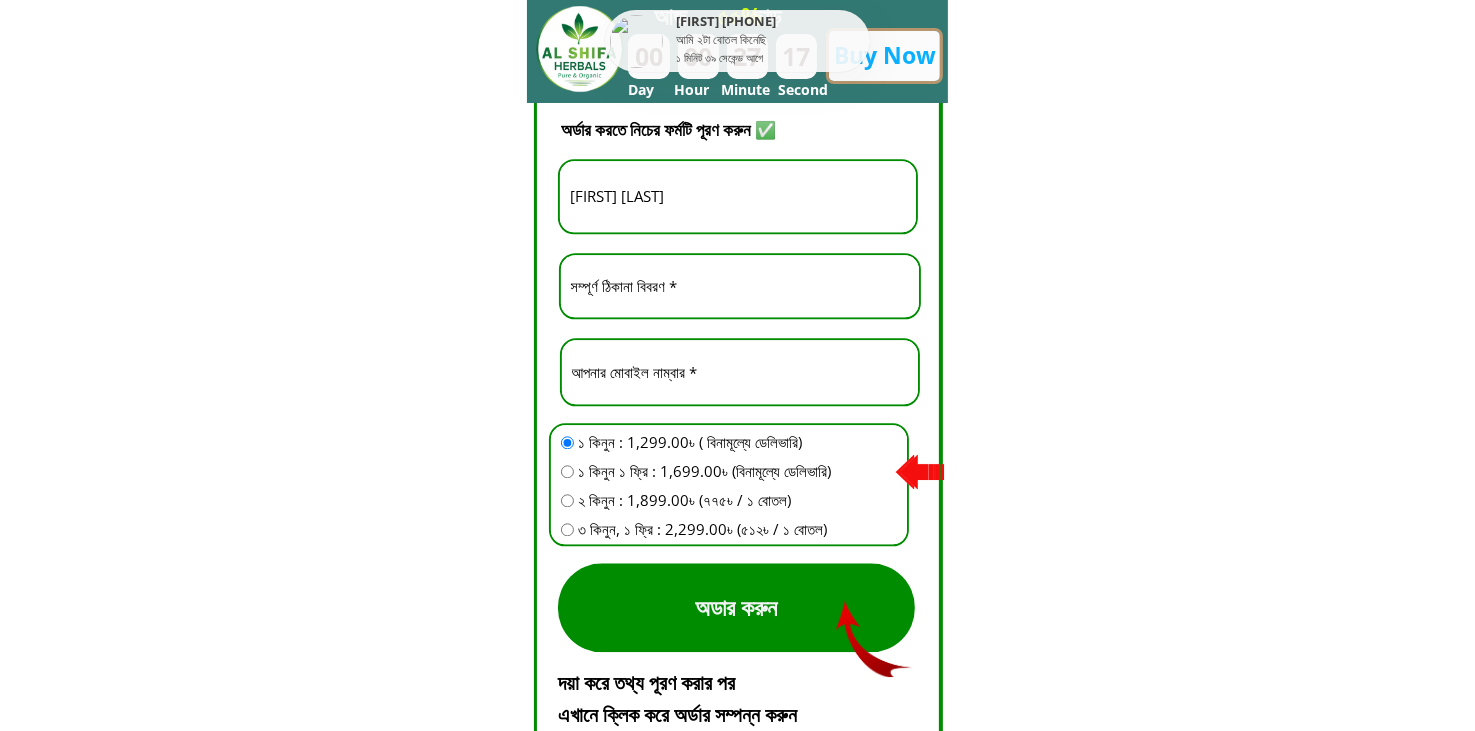 click at bounding box center [740, 286] 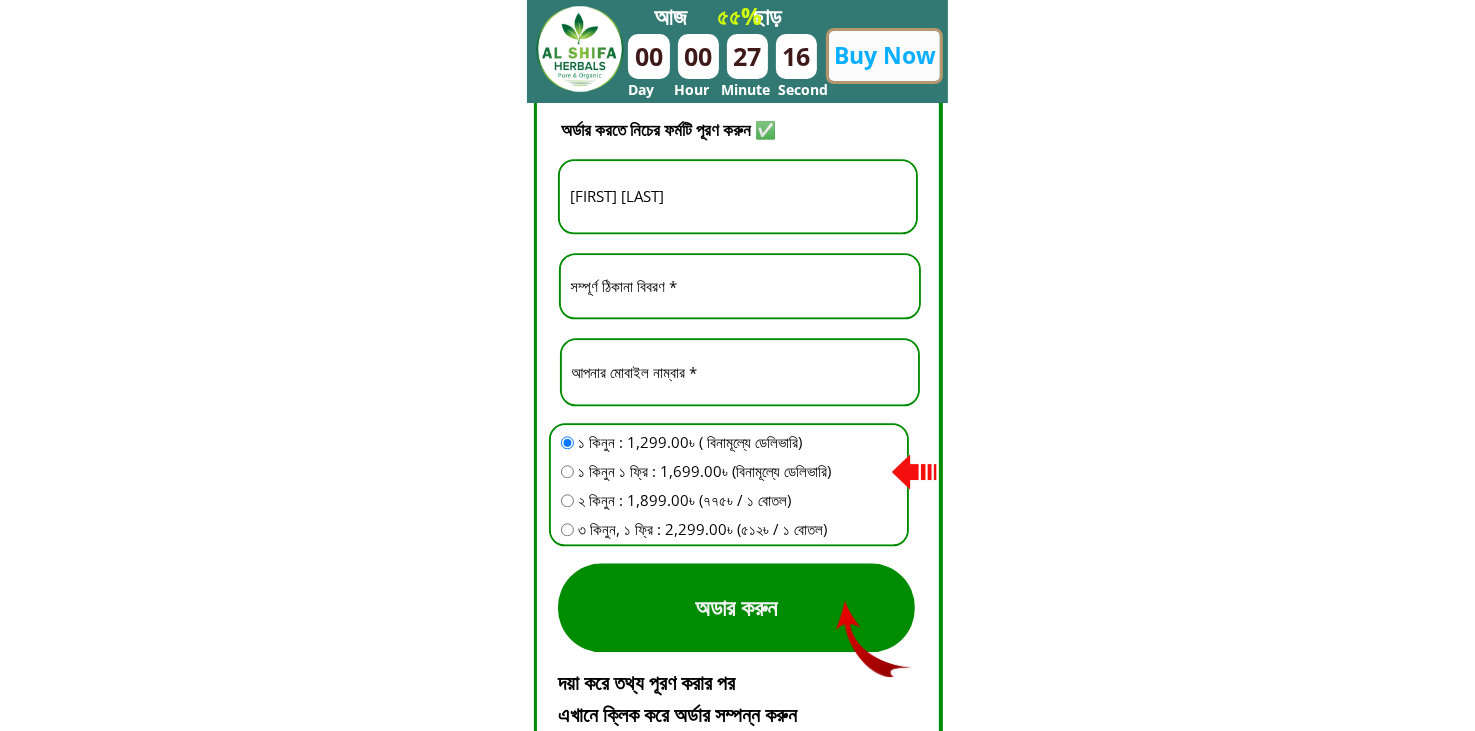 click on "অডার করুন" at bounding box center [736, 607] 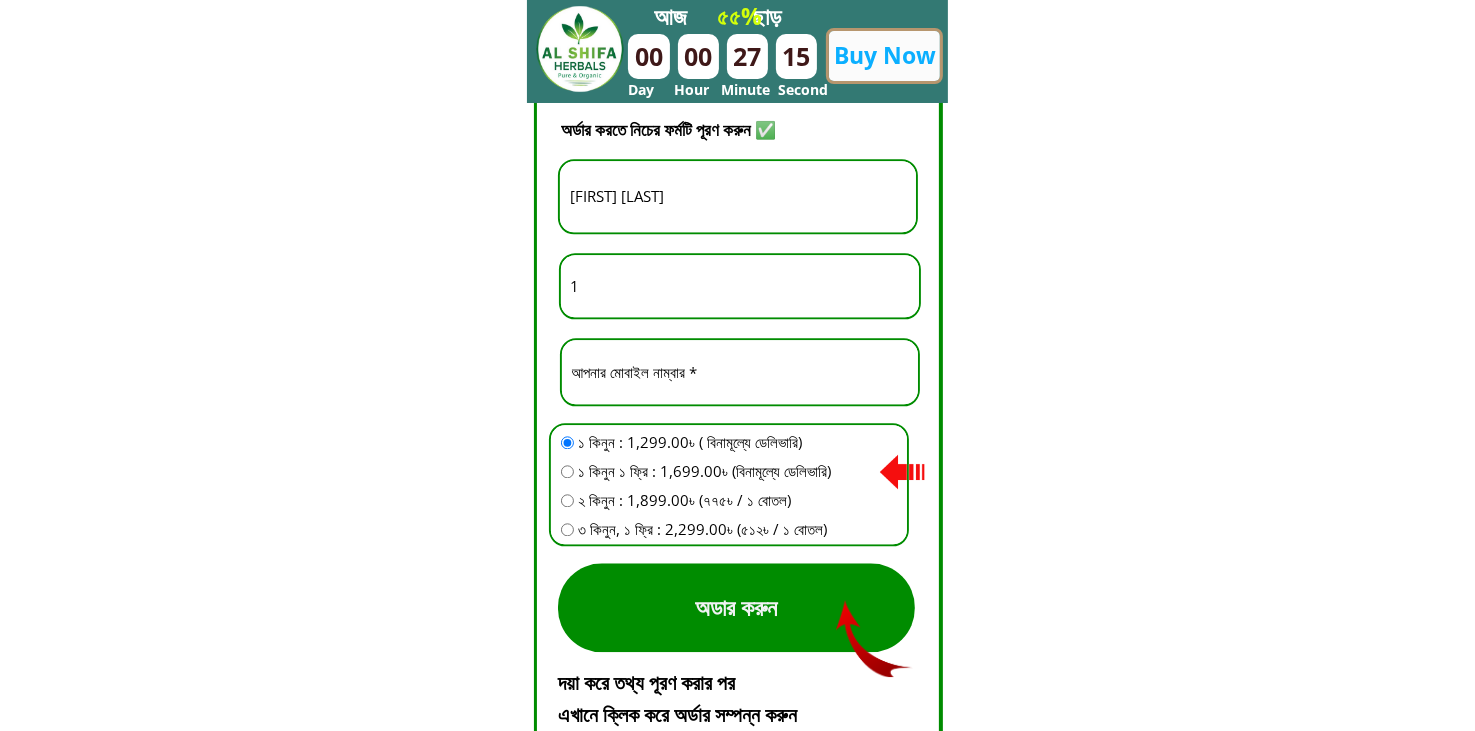 type on "1" 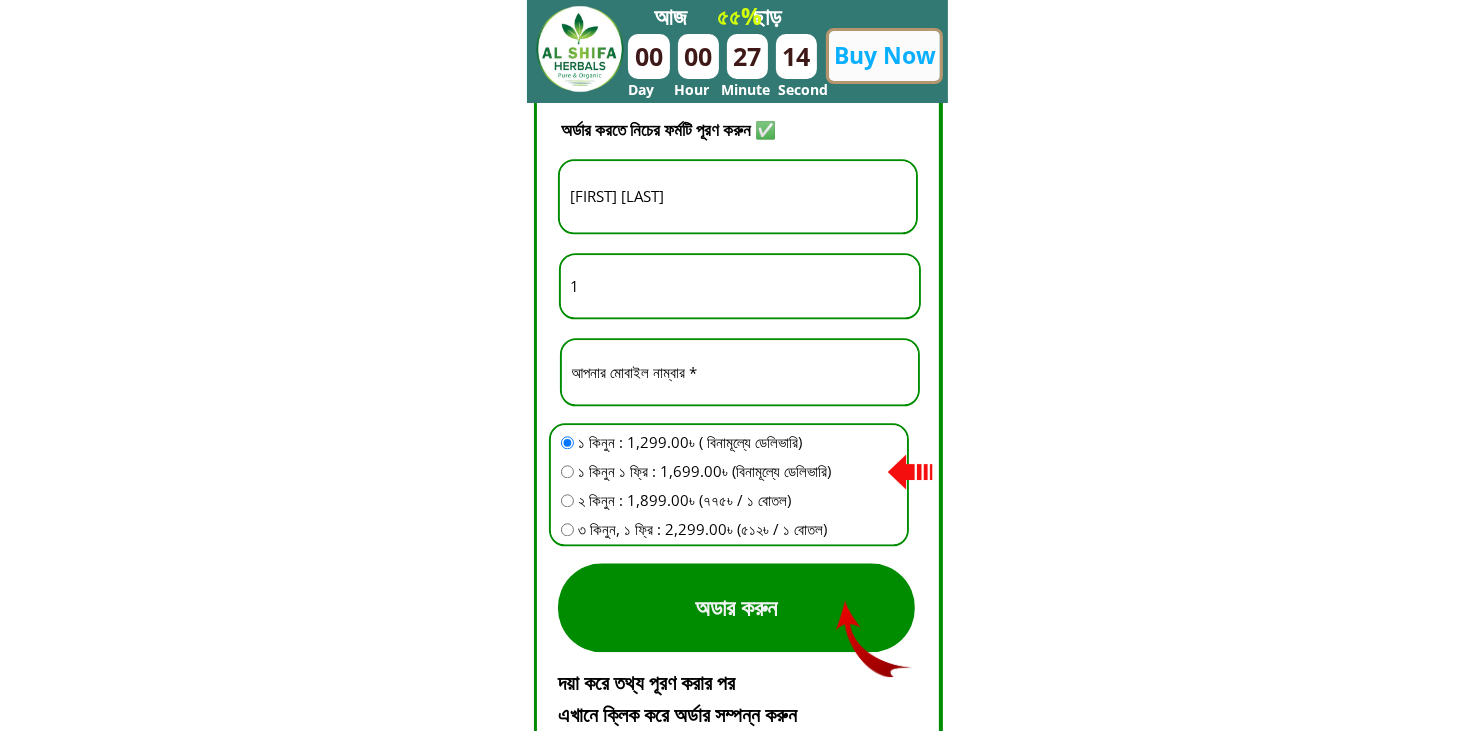 click on "অডার করুন" at bounding box center [736, 607] 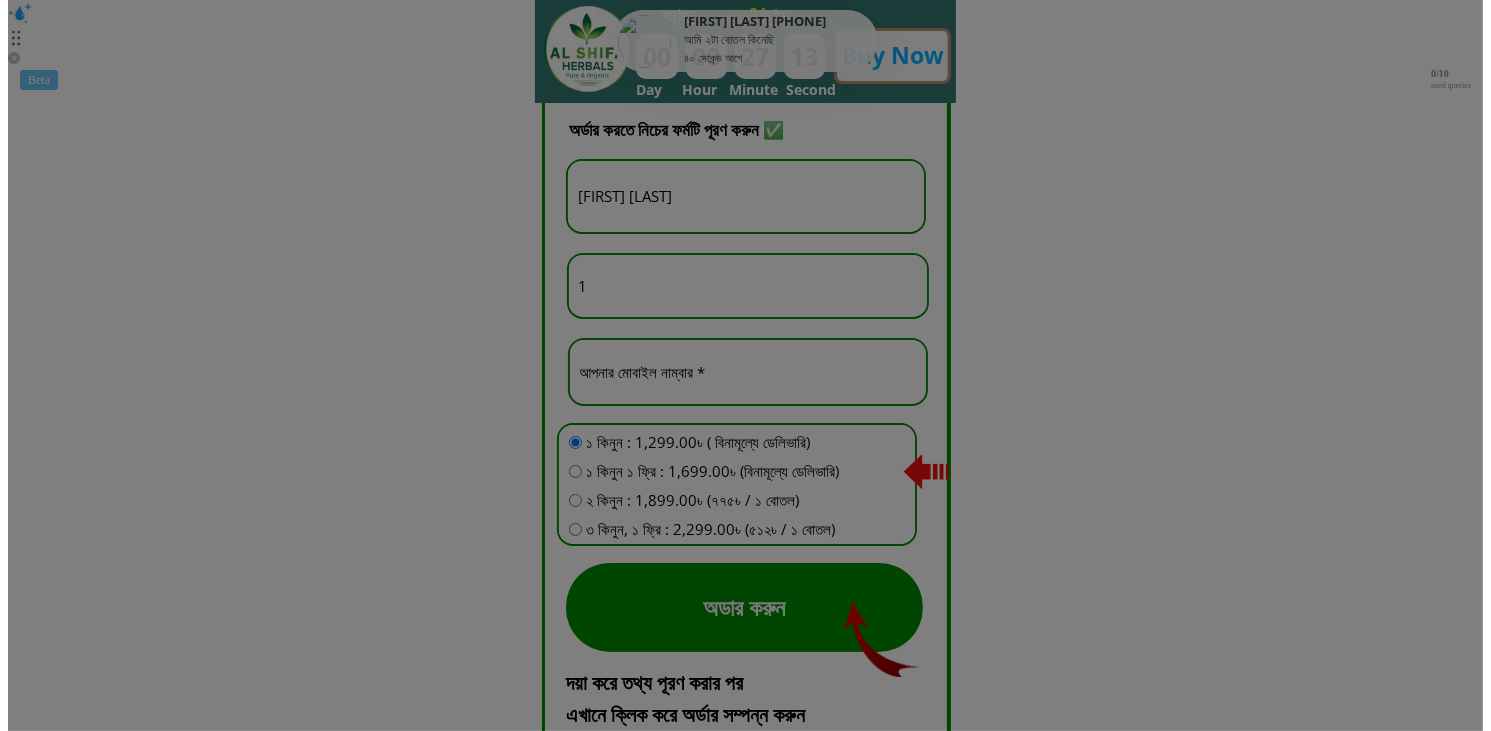scroll, scrollTop: 0, scrollLeft: 0, axis: both 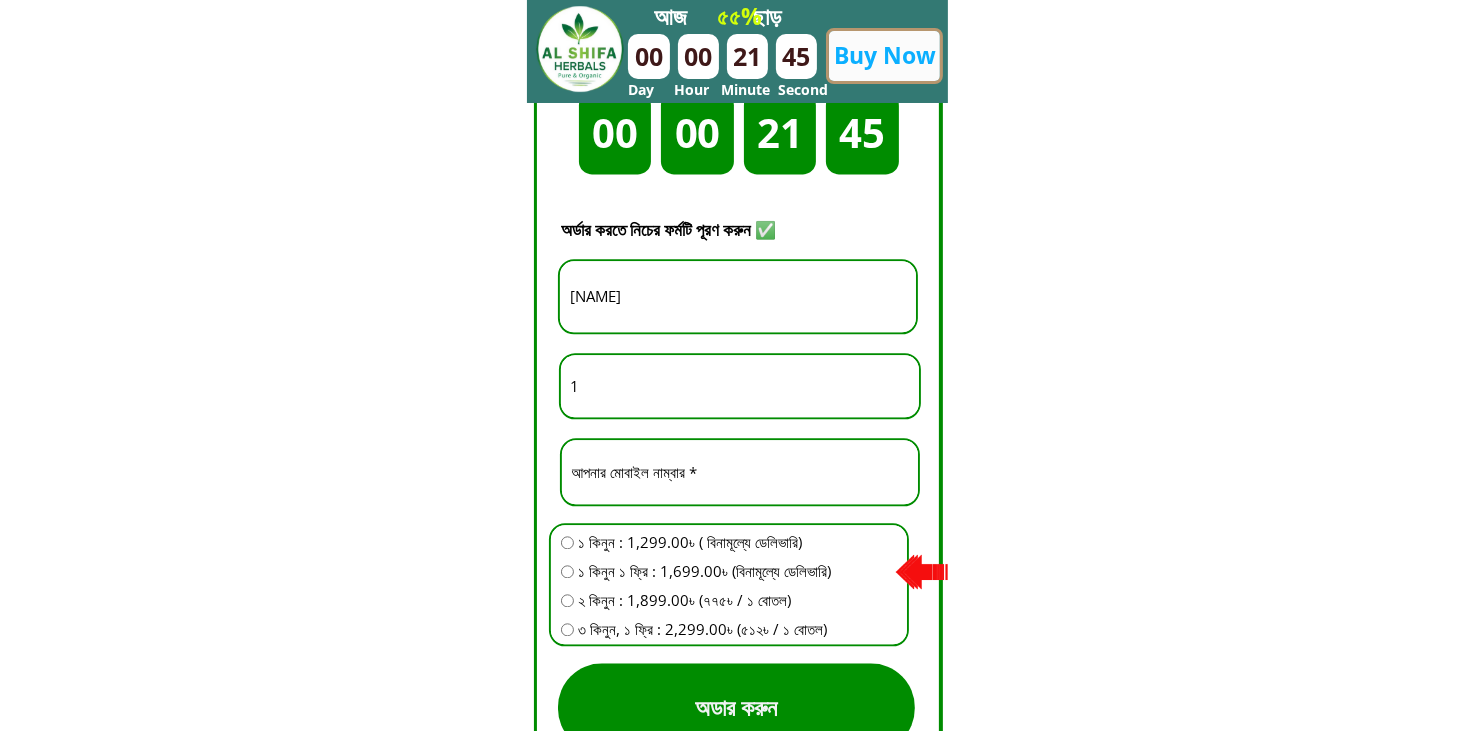 drag, startPoint x: 726, startPoint y: 466, endPoint x: 474, endPoint y: 477, distance: 252.23996 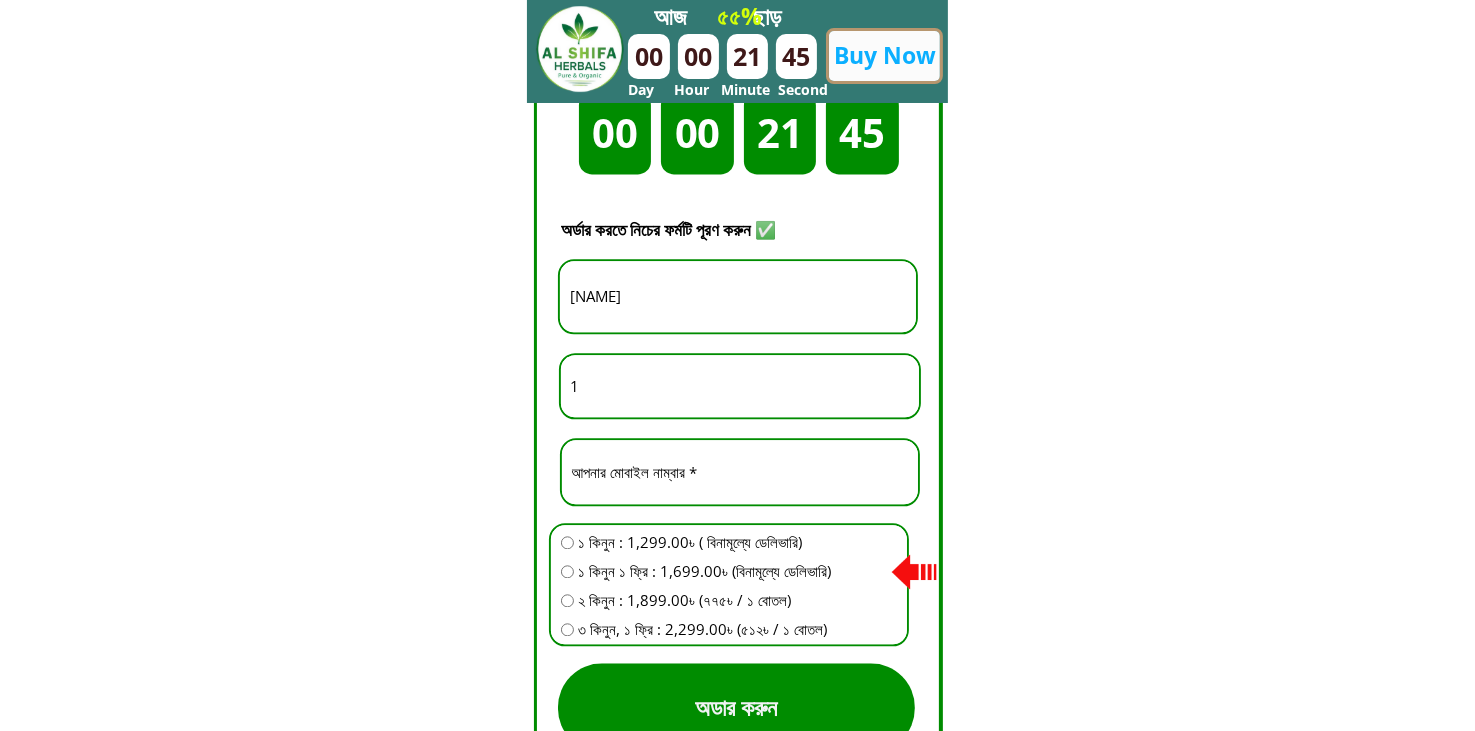 click on "দিন ঘন্টা মিনিট সেকেন্ড 00 00 21 45 Buy Now আজ  ছাড় ৫৫% Day  Hour  Minute  Second [NAME] [PHONE] আমি ২টা বোতল কিনেছি ১ মিনিট ৩৯ সেকেন্ড আগে ১০-১৫ দিন নিয়মিত ব্যবহার করলে হাটু  ব্যথা, রগের টান, মাংসপেশিতে ব্যথা  কাধ ব্যথা, বাত ব্যথা, কোমর ব্যথা সহ সকল ব্যথা দূর হবে ইনশাল্লাহ। প্রায় ১৫০০০+ মানুষের হাঁটু ব্যথা, বাত ব্যথা, কাঁধ ব্যথা, হাড় ক্ষয়ের ব্যথা, পুরনো কোমর ব্যথা ভালো হয়েছে Al-Shifa Herbal Oil এর মাধ্যমে। অর্ডার করুন দিন 1" at bounding box center [737, 468] 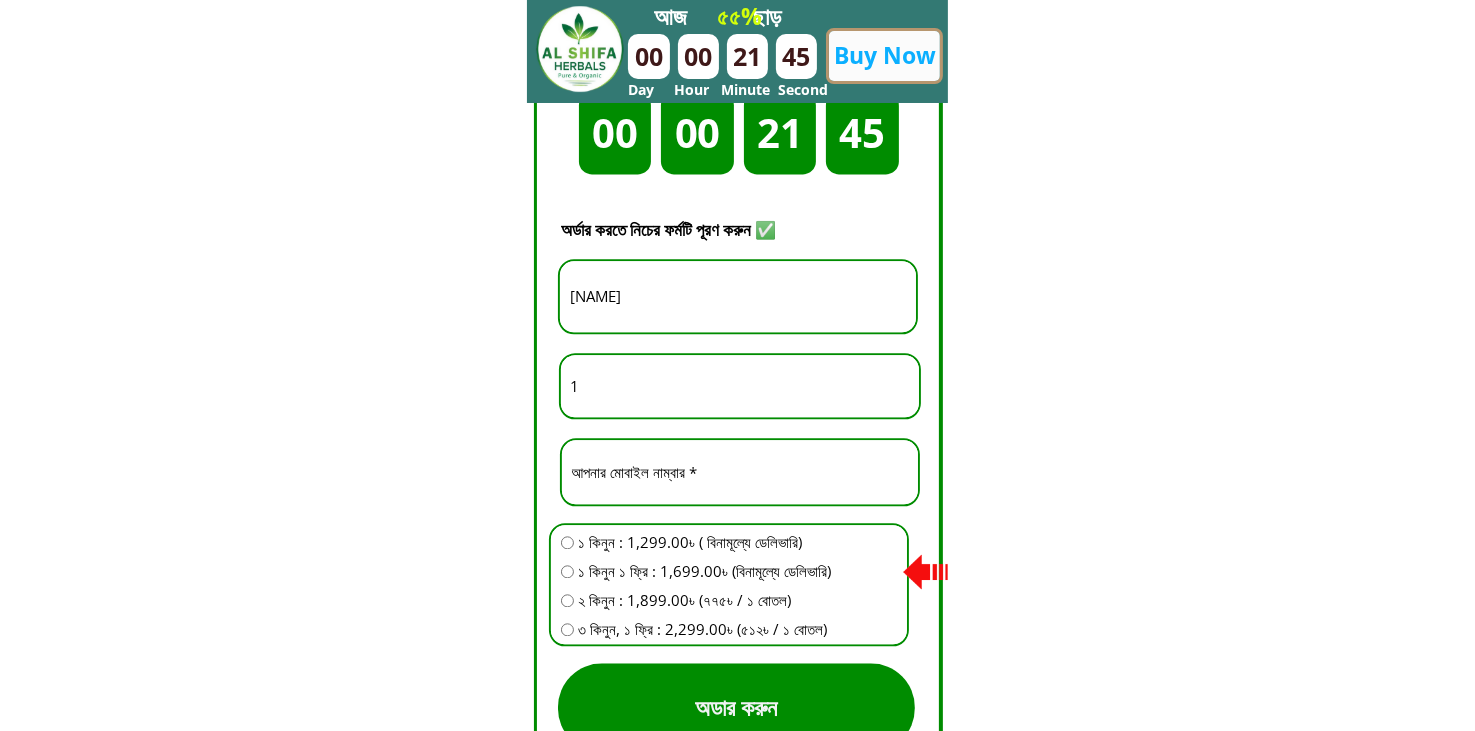 paste on "[PHONE]" 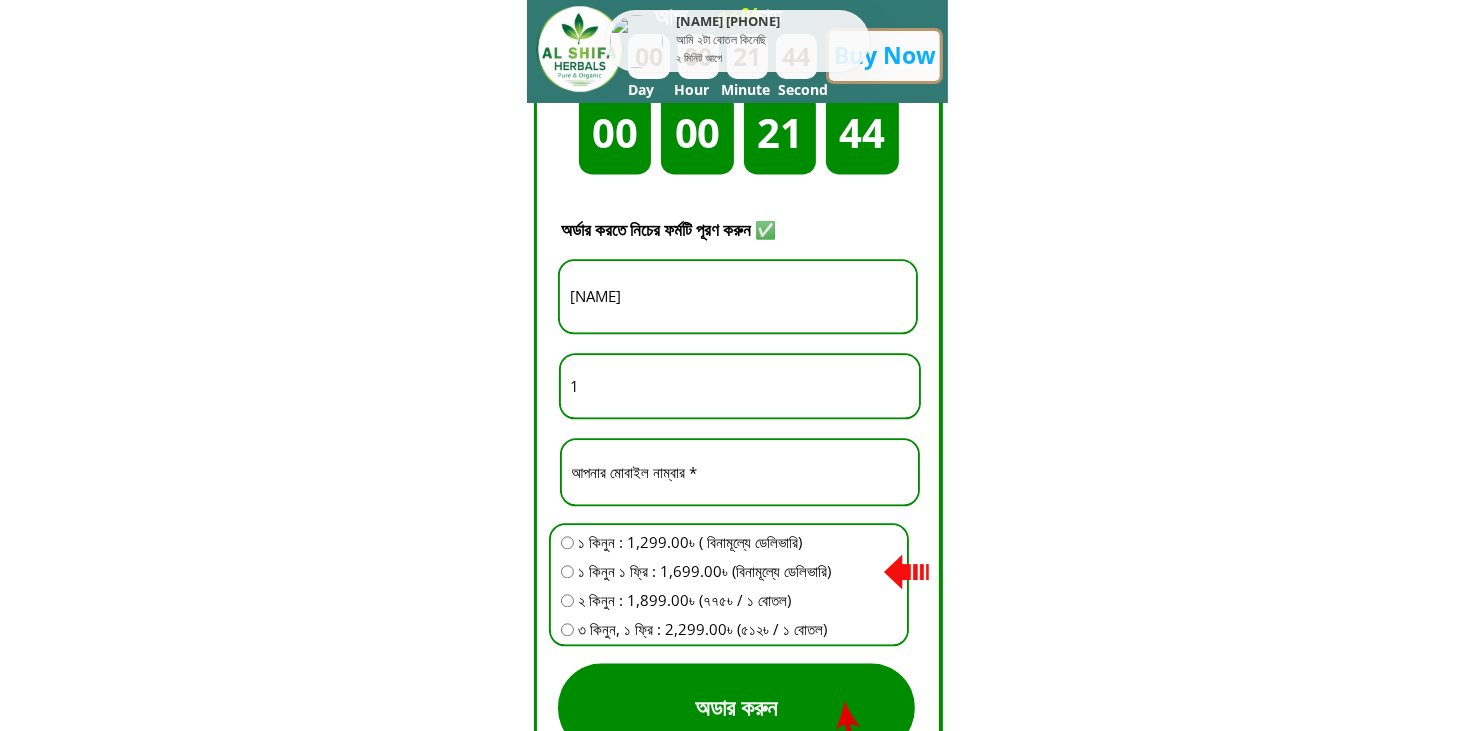 type on "[PHONE]" 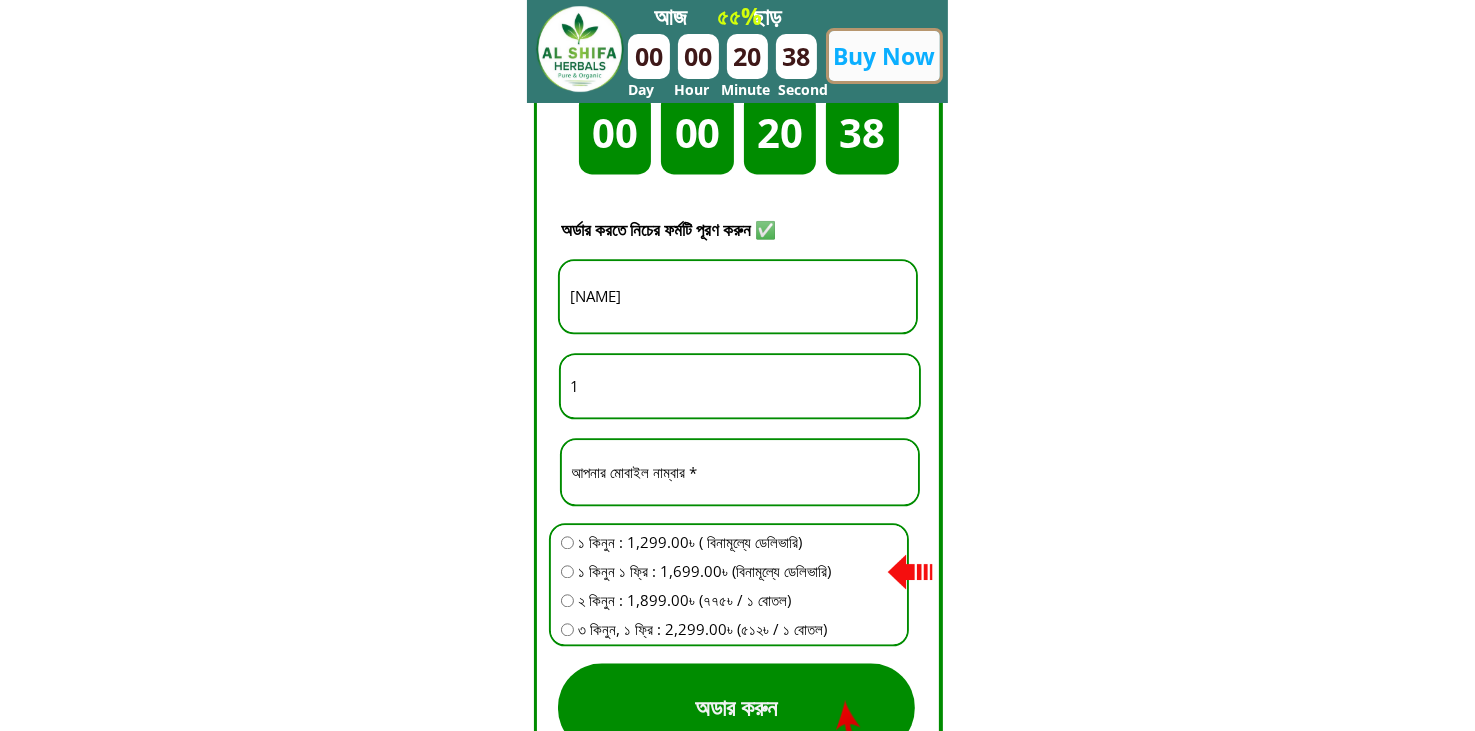 drag, startPoint x: 636, startPoint y: 368, endPoint x: 547, endPoint y: 378, distance: 89.560036 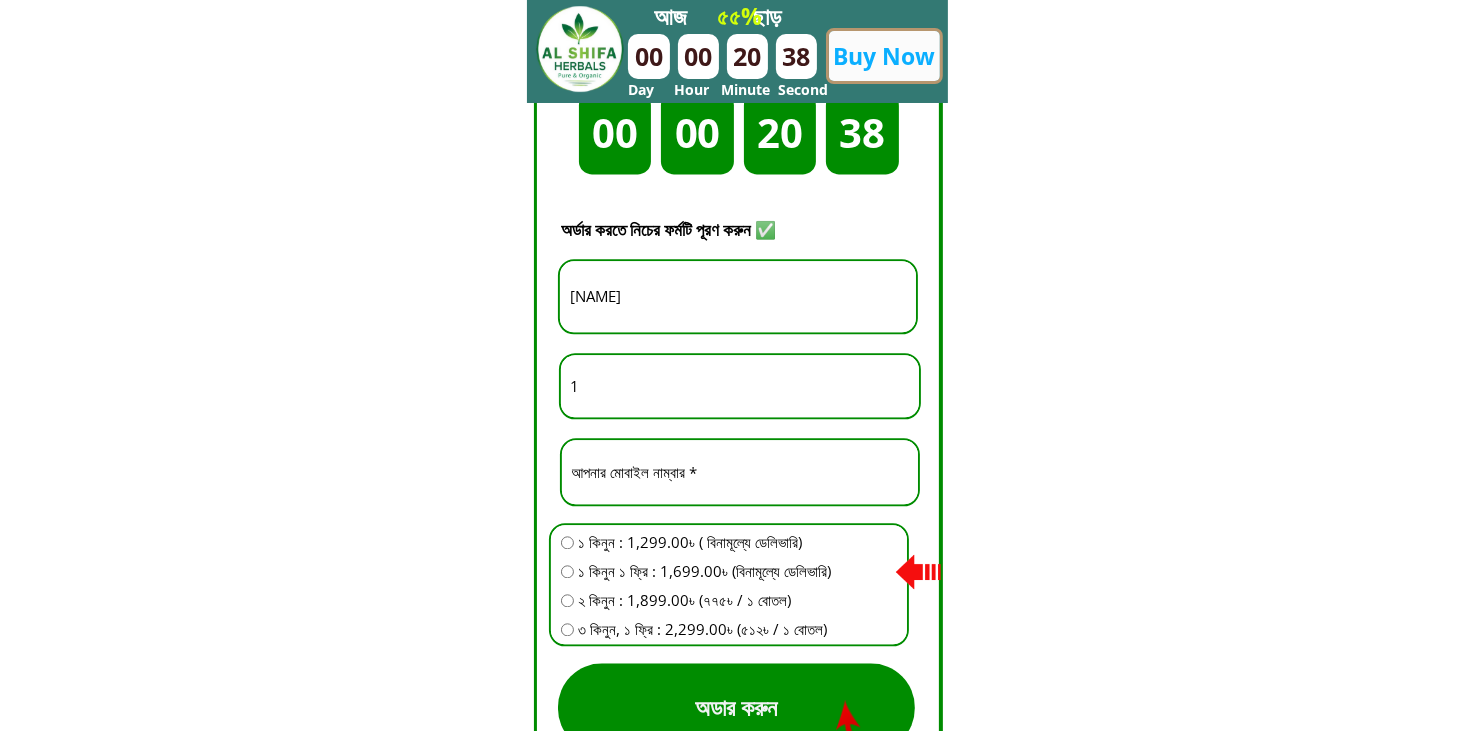 click on "দিন ঘণ্টা মিনিট সেকেন্ড অর্ডার করতে নিচের ফর্মটি পূরণ করুন ✅ অডার করুন [NAME] ১ কিনুন : 1,299.00৳  ( বিনামূল্যে ডেলিভারি) ১ কিনুন ১ ফ্রি : 1,699.00৳ (বিনামূল্যে ডেলিভারি) ২ কিনুন : 1,899.00৳ (৭৭৫৳ / ১ বোতল) ৩ কিনুন, ১ ফ্রি : 2,299.00৳ (৫১২৳ / ১ বোতল) 1 [PHONE] 00 00 20 38" at bounding box center (782, 410) 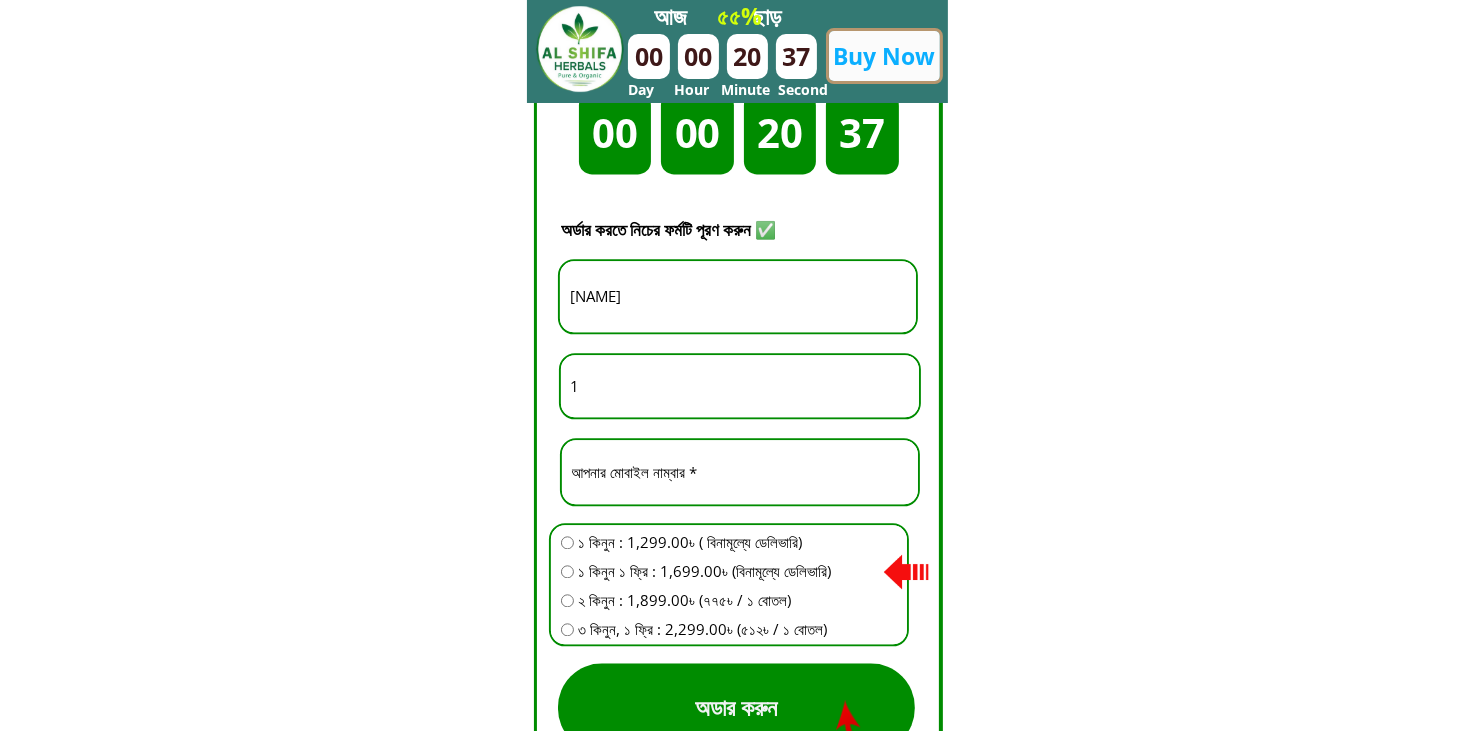 paste on "হোল্ডিং নাম্বার ৪/৫ কাচ্চি ভাইয়ের নীচতলা বসুুন্ধরা   R/A মেইনগেইট" 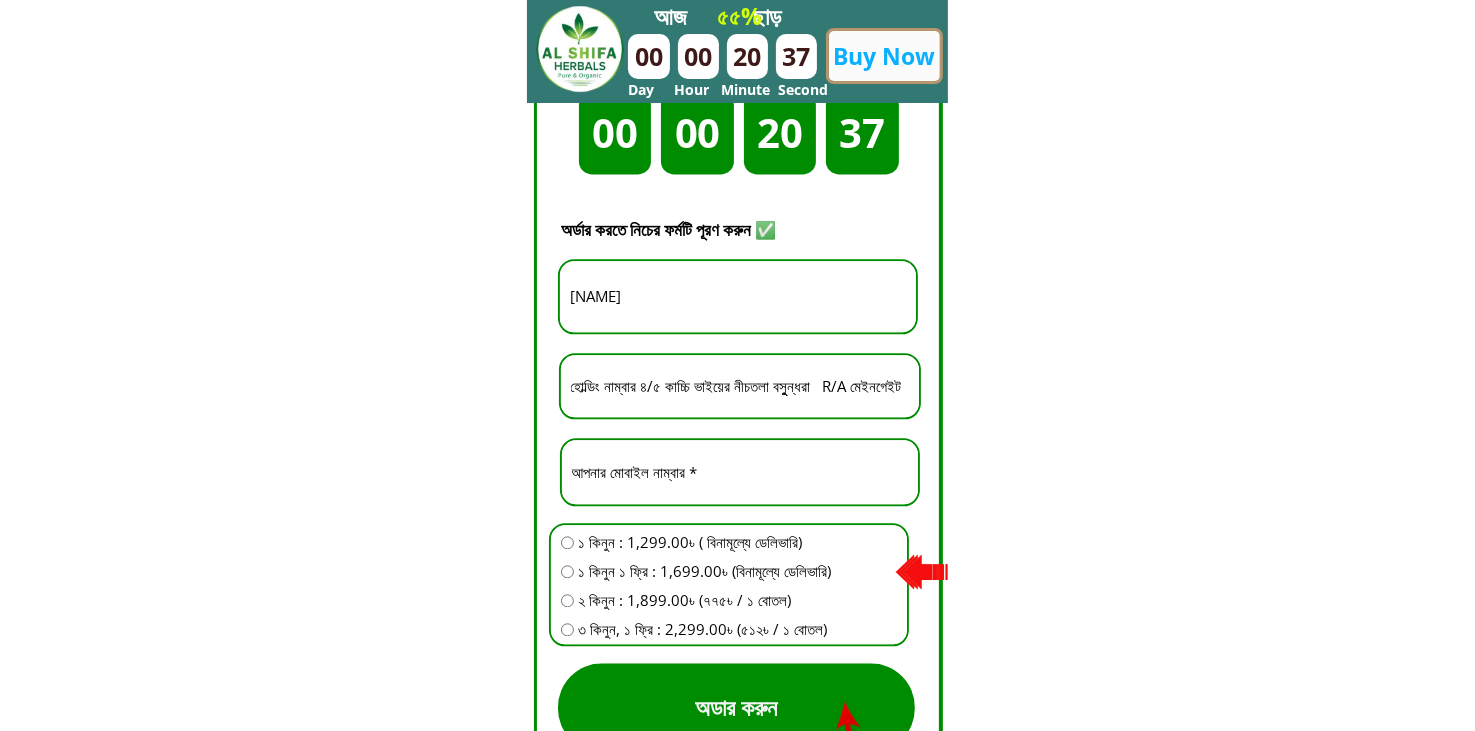scroll, scrollTop: 0, scrollLeft: 84, axis: horizontal 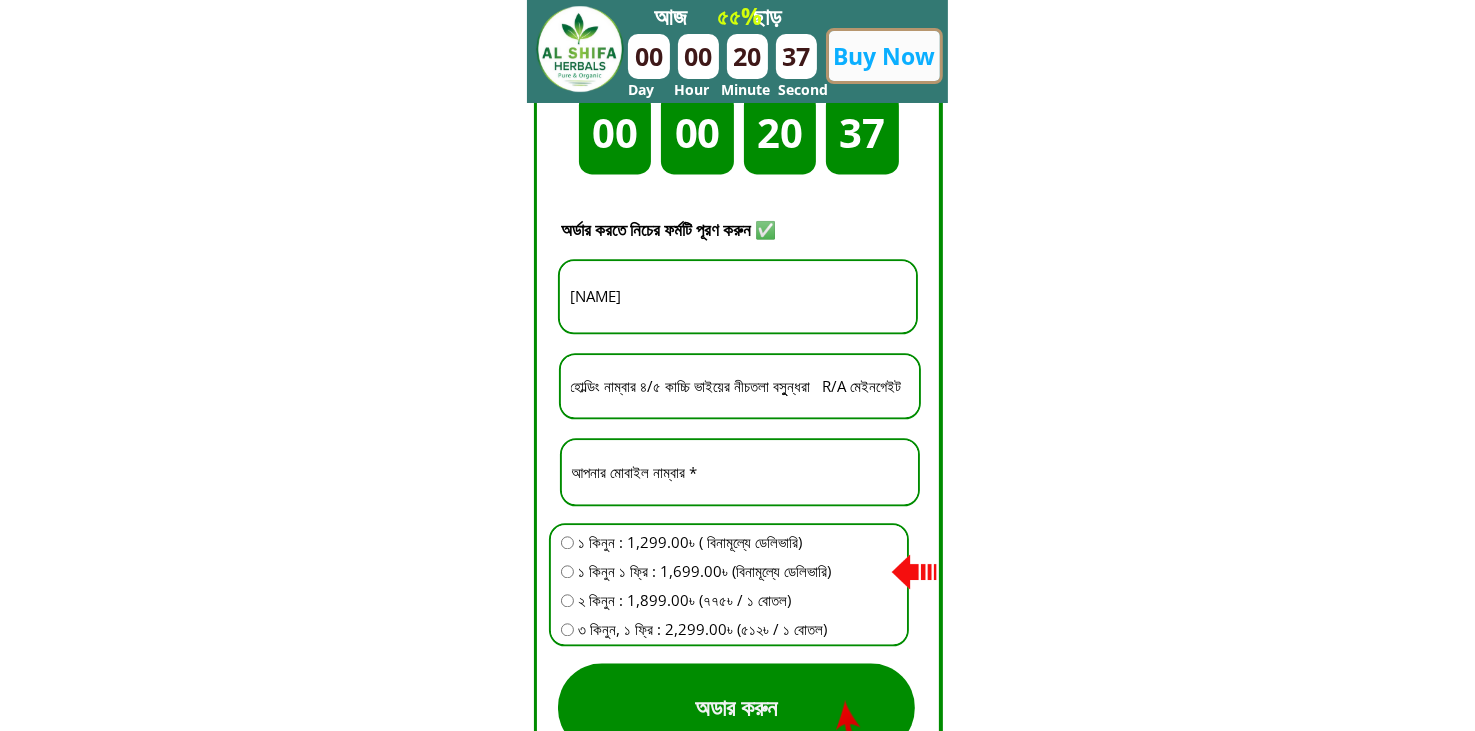 type on "হোল্ডিং নাম্বার ৪/৫ কাচ্চি ভাইয়ের নীচতলা বসুুন্ধরা   R/A মেইনগেইট" 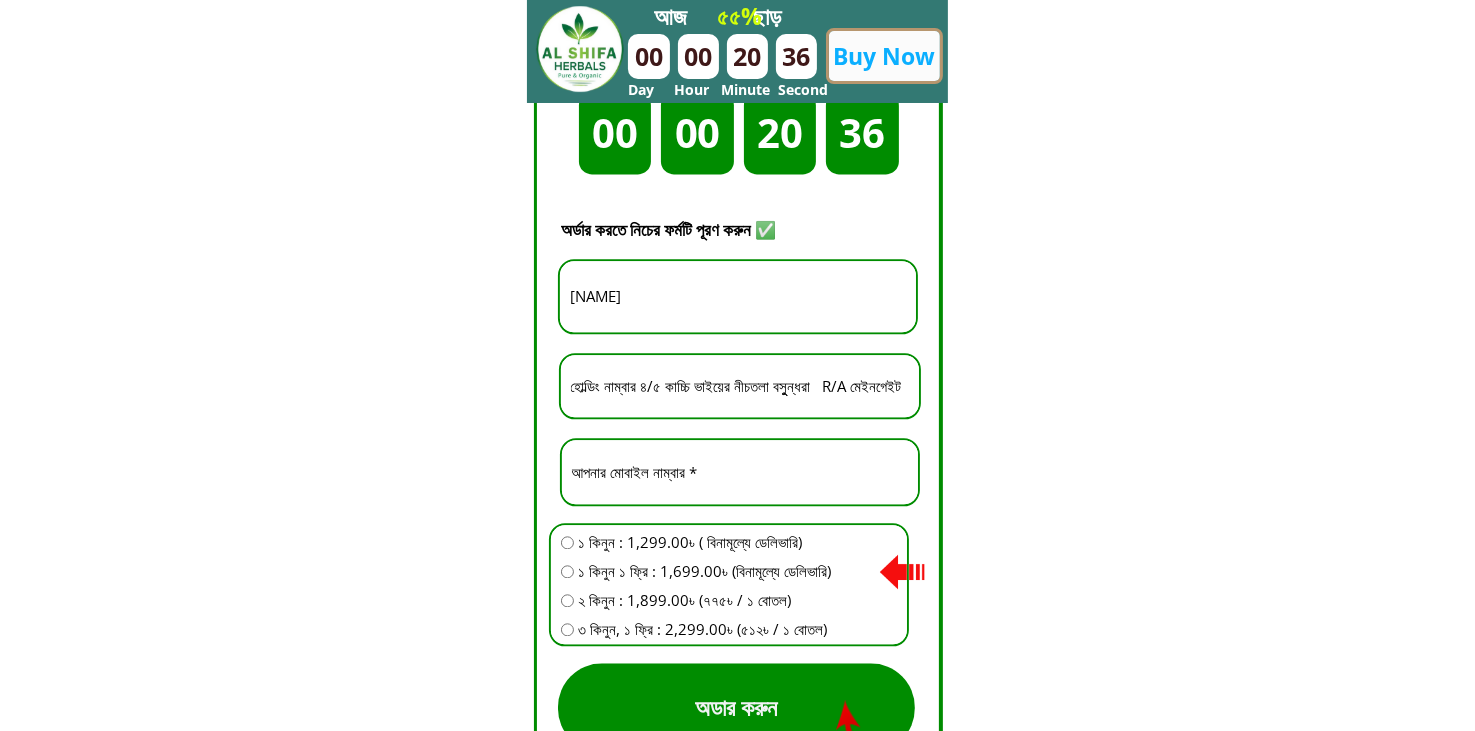 scroll, scrollTop: 0, scrollLeft: 0, axis: both 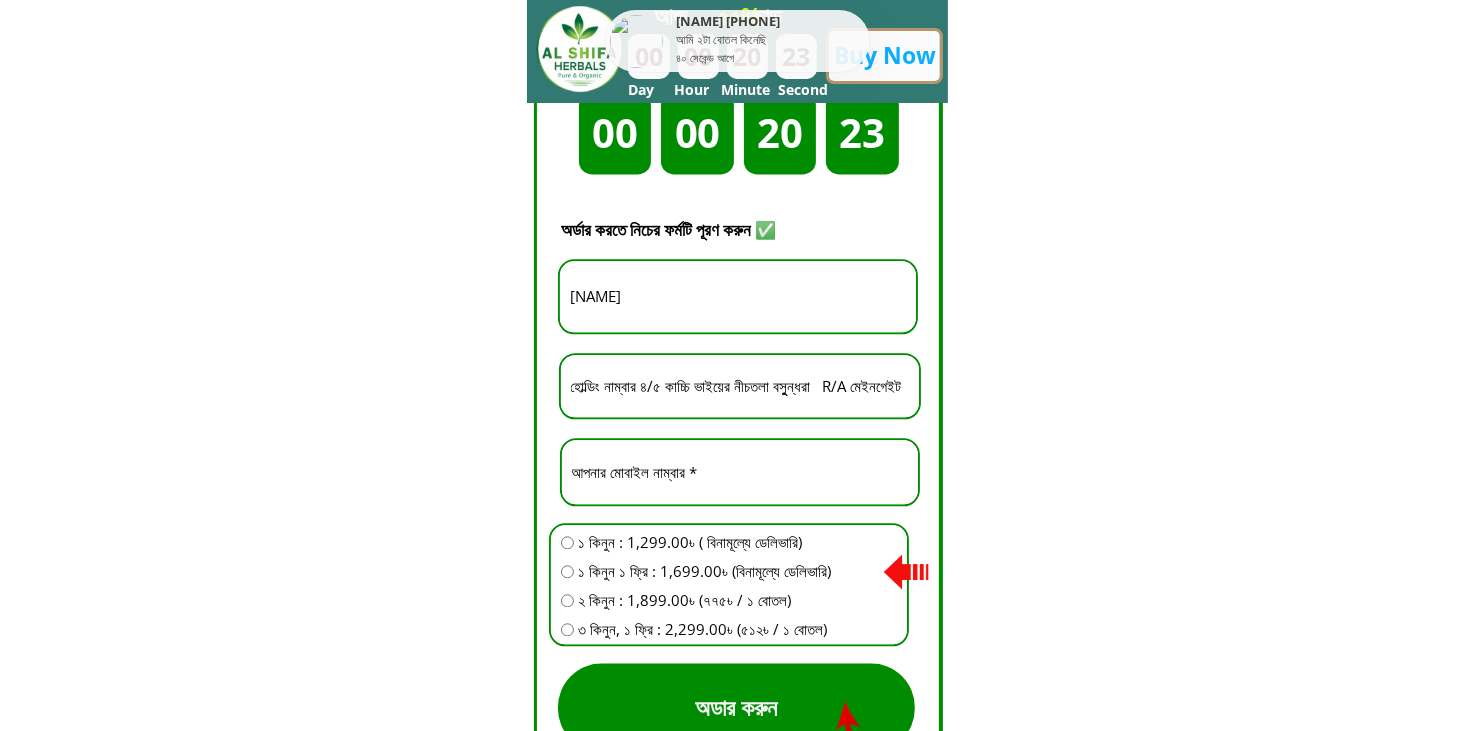 drag, startPoint x: 716, startPoint y: 289, endPoint x: 499, endPoint y: 295, distance: 217.08293 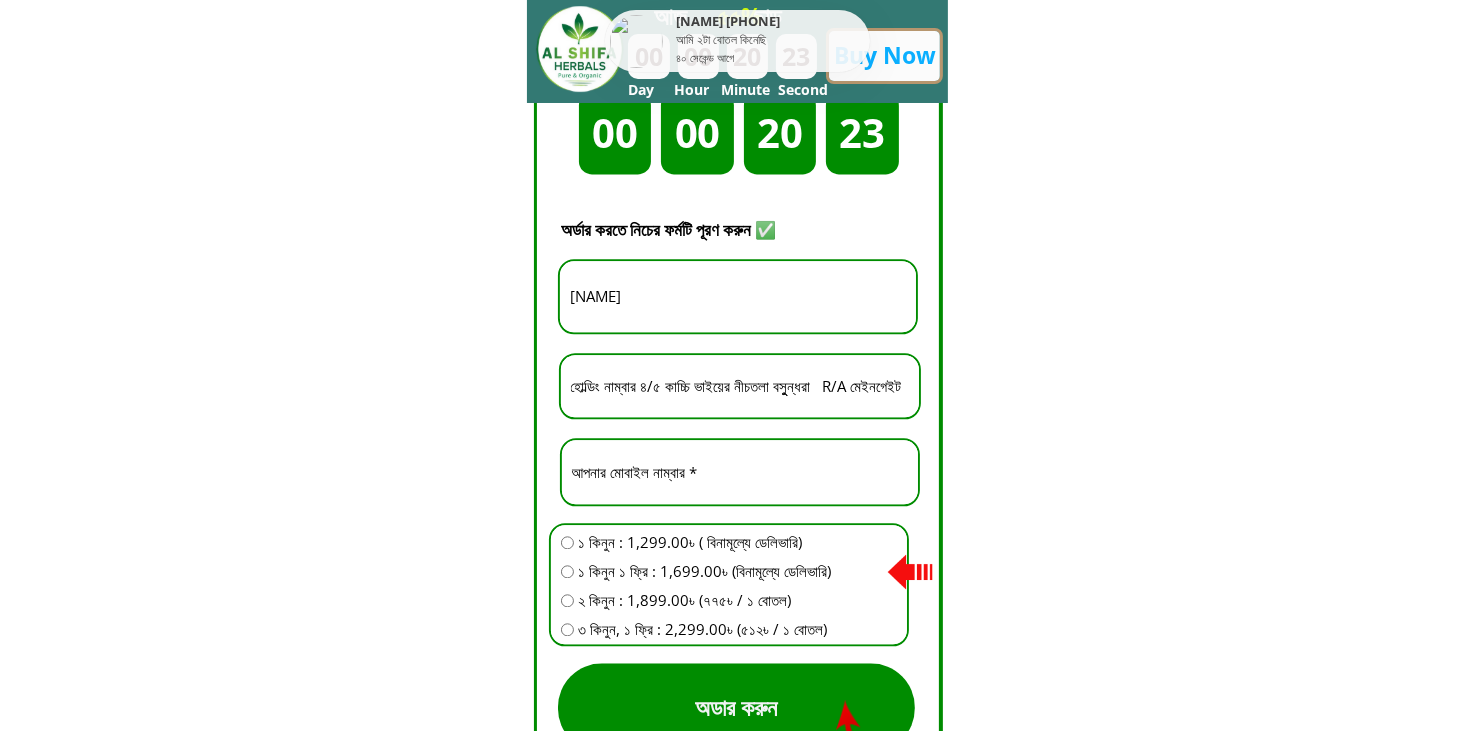 click on "দিন ঘন্টা মিনিট সেকেন্ড 00 00 20 23 Buy Now আজ  ছাড় ৫৫% Day  Hour  Minute  Second [NAME] [PHONE] আমি ২টা বোতল কিনেছি ৪০ সেকেন্ড আগে ১০-১৫ দিন নিয়মিত ব্যবহার করলে হাটু  ব্যথা, রগের টান, মাংসপেশিতে ব্যথা  কাধ ব্যথা, বাত ব্যথা, কোমর ব্যথা সহ সকল ব্যথা দূর হবে ইনশাল্লাহ। প্রায় ১৫০০০+ মানুষের হাঁটু ব্যথা, বাত ব্যথা, কাঁধ ব্যথা, হাড় ক্ষয়ের ব্যথা, পুরনো কোমর ব্যথা ভালো হয়েছে Al-Shifa Herbal Oil এর মাধ্যমে। অর্ডার করুন  অর্ডার করুন" at bounding box center (737, 468) 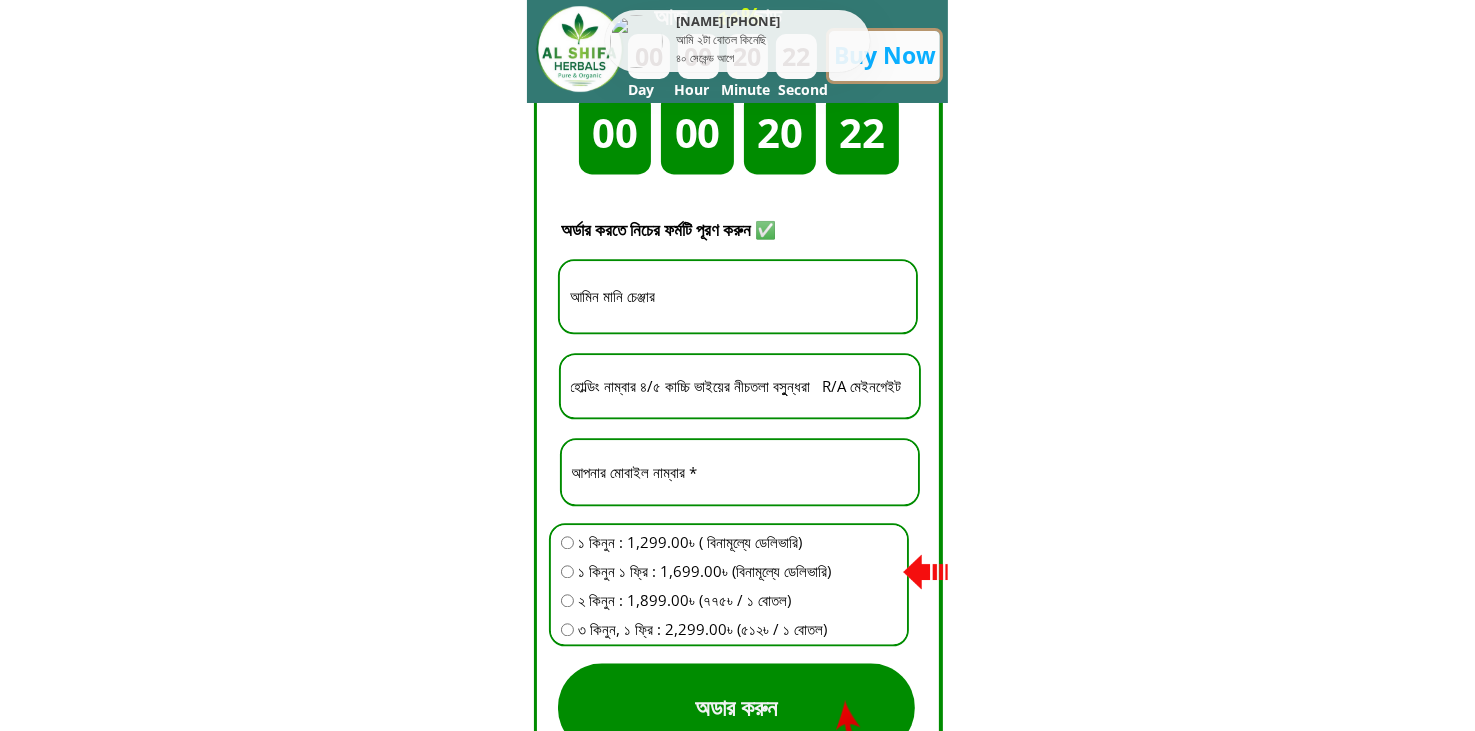 type on "আমিন মানি চেঞ্জার" 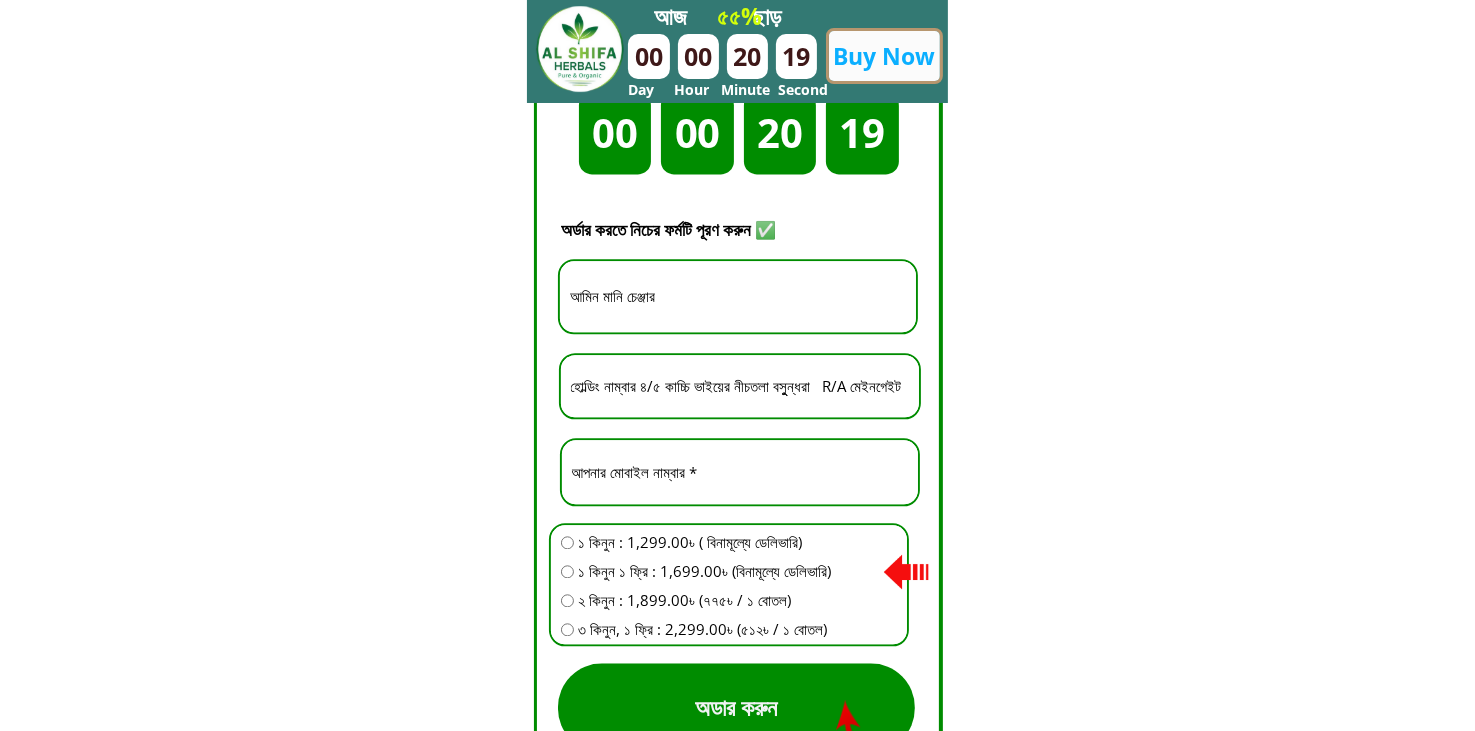 drag, startPoint x: 694, startPoint y: 471, endPoint x: 469, endPoint y: 483, distance: 225.31978 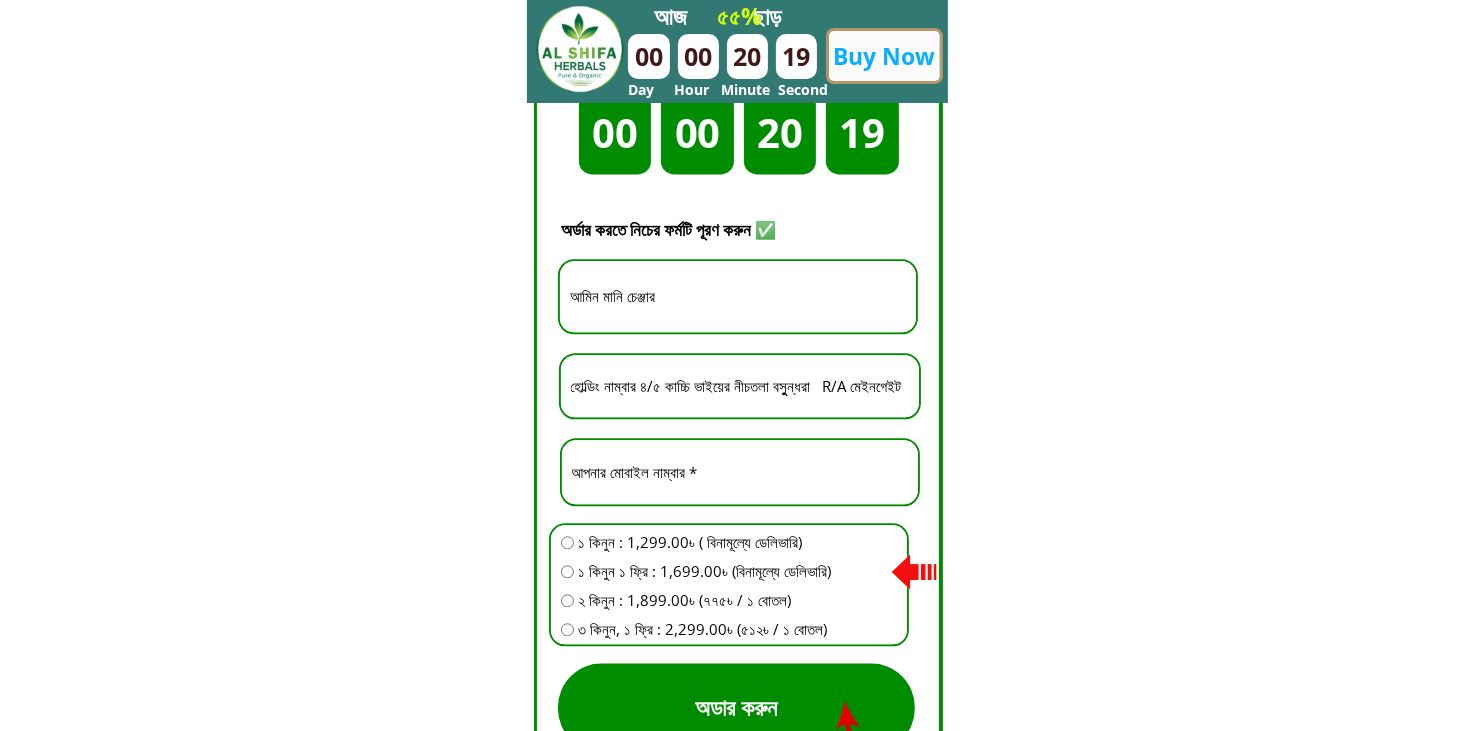 click on "দিন ঘন্টা মিনিট সেকেন্ড 00 00 20 19 Buy Now আজ  ছাড় ৫৫% Day  Hour  Minute  Second [NAME] [PHONE] আমি ২টা বোতল কিনেছি ৪০ সেকেন্ড আগে ১০-১৫ দিন নিয়মিত ব্যবহার করলে হাটু  ব্যথা, রগের টান, মাংসপেশিতে ব্যথা  কাধ ব্যথা, বাত ব্যথা, কোমর ব্যথা সহ সকল ব্যথা দূর হবে ইনশাল্লাহ। প্রায় ১৫০০০+ মানুষের হাঁটু ব্যথা, বাত ব্যথা, কাঁধ ব্যথা, হাড় ক্ষয়ের ব্যথা, পুরনো কোমর ব্যথা ভালো হয়েছে Al-Shifa Herbal Oil এর মাধ্যমে। অর্ডার করুন  অর্ডার করুন" at bounding box center [737, 468] 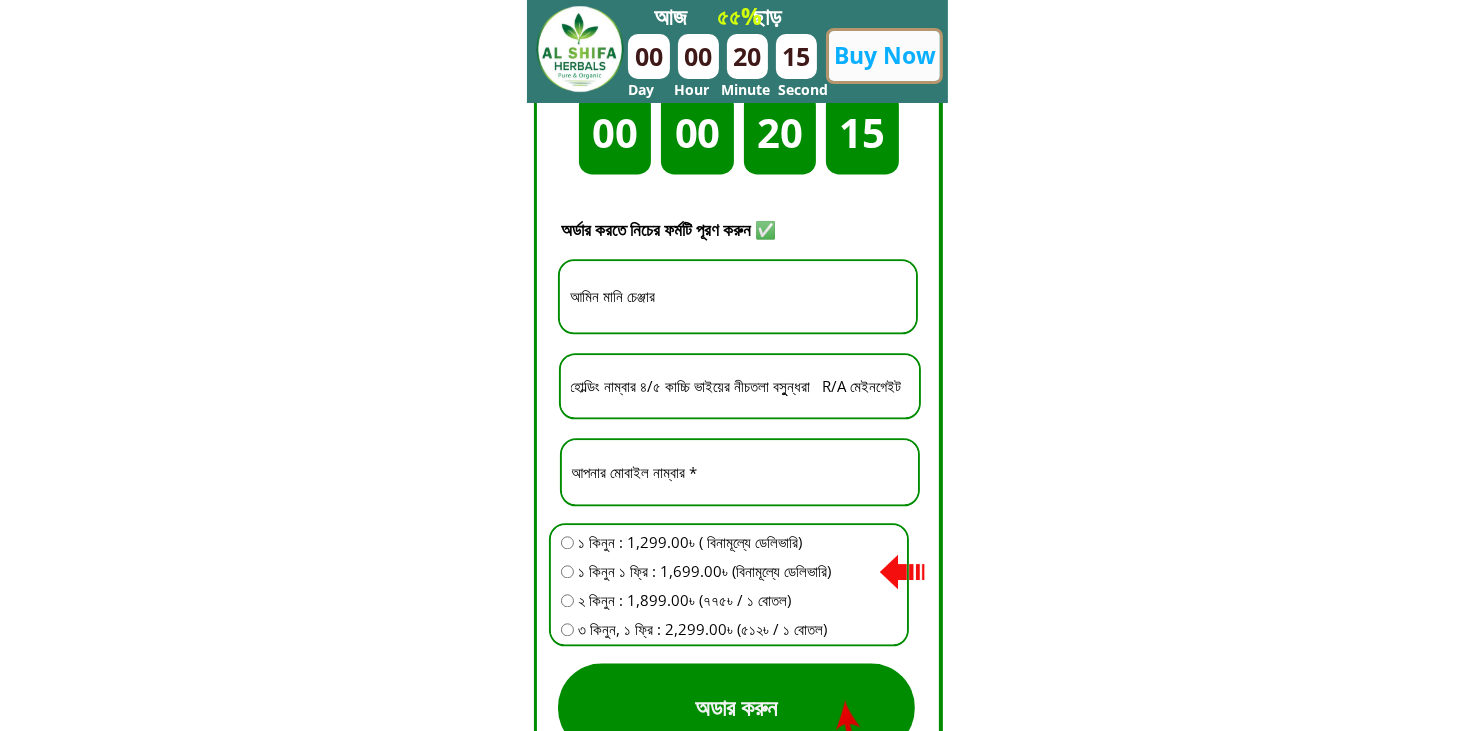 click at bounding box center [567, 571] 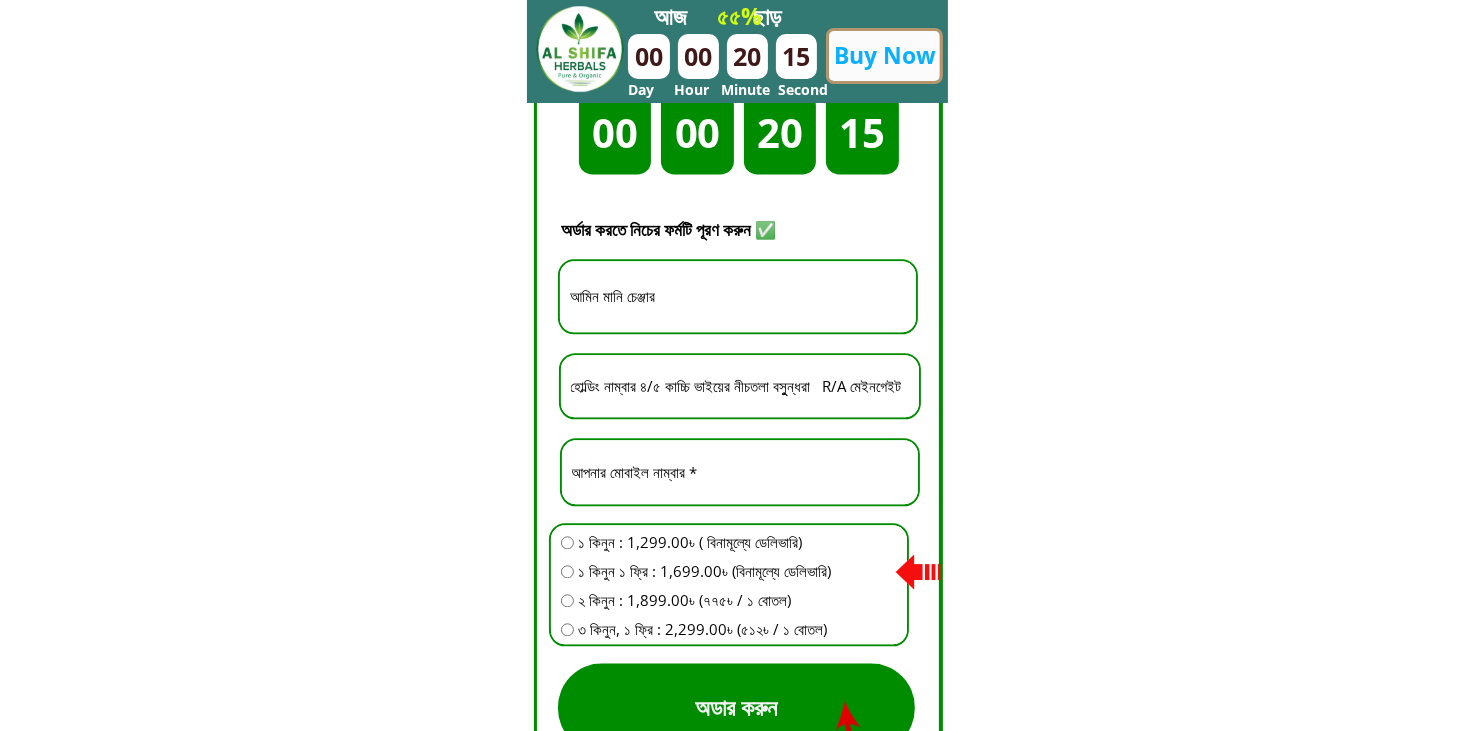 radio on "true" 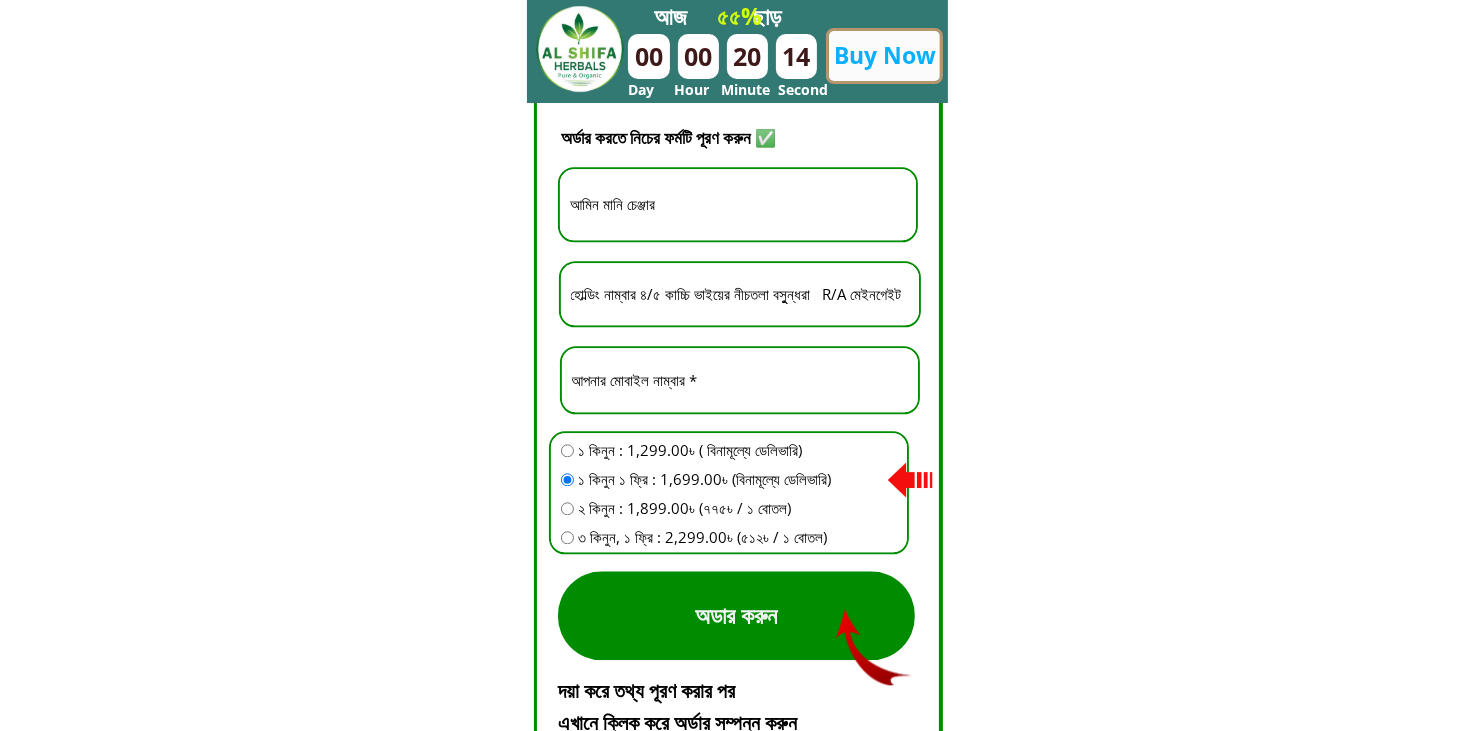 scroll, scrollTop: 4500, scrollLeft: 0, axis: vertical 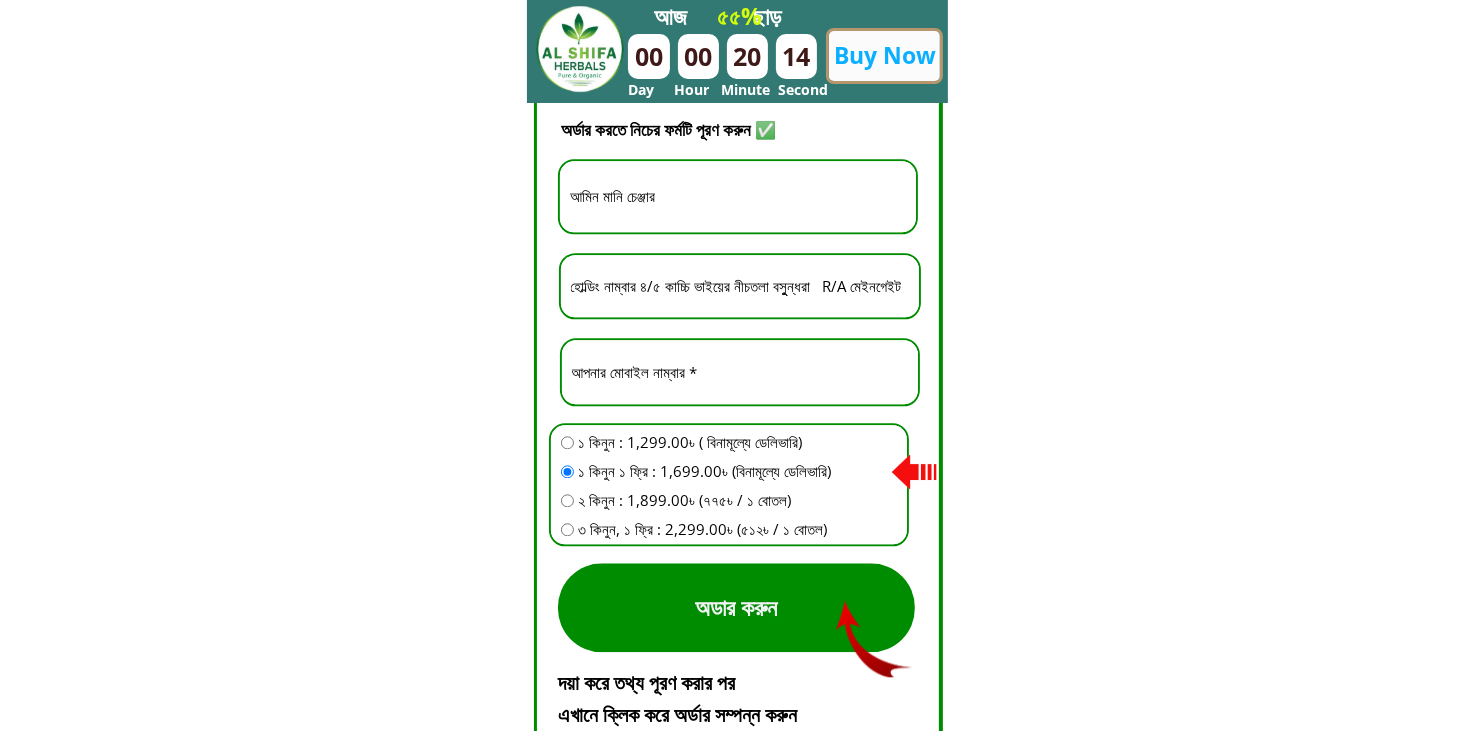 click on "অডার করুন" at bounding box center [736, 607] 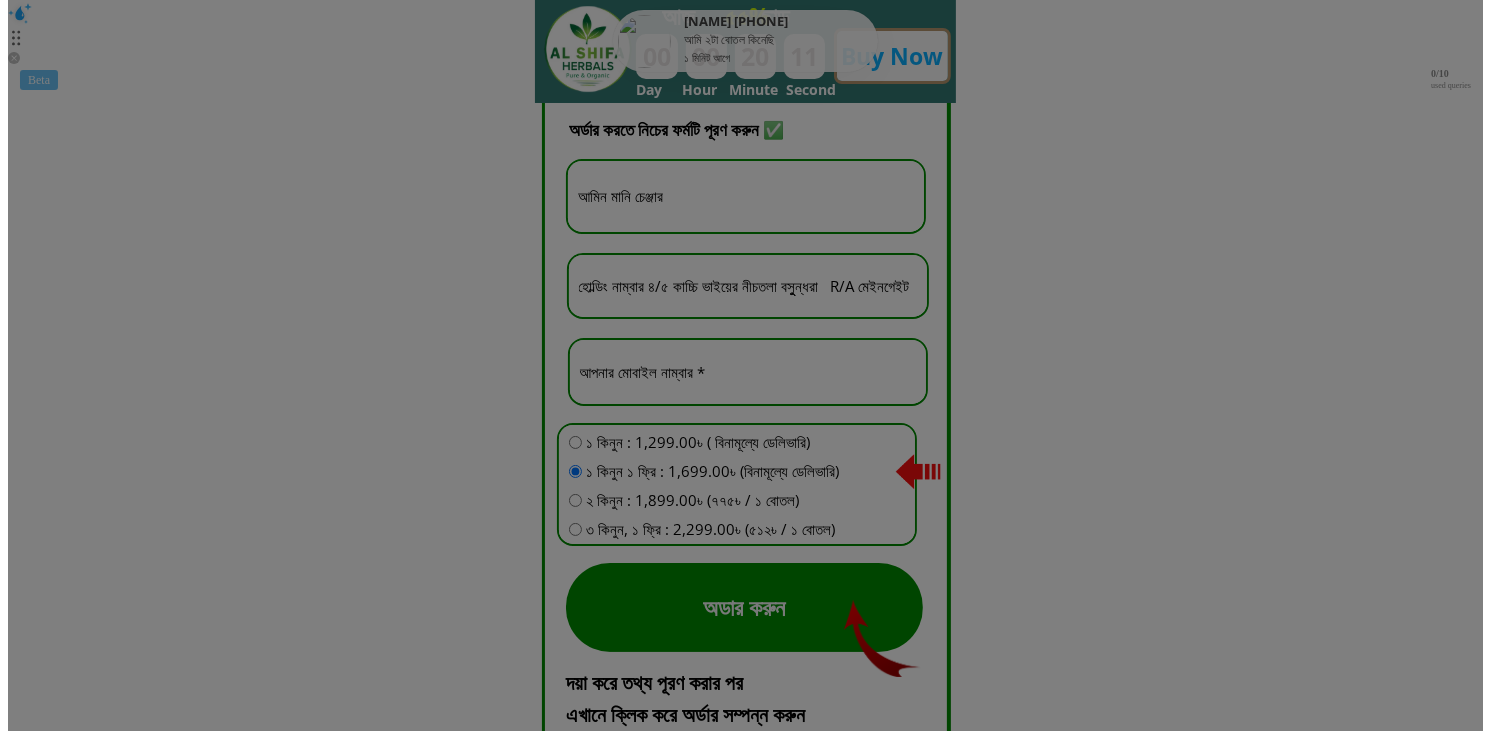 scroll, scrollTop: 0, scrollLeft: 0, axis: both 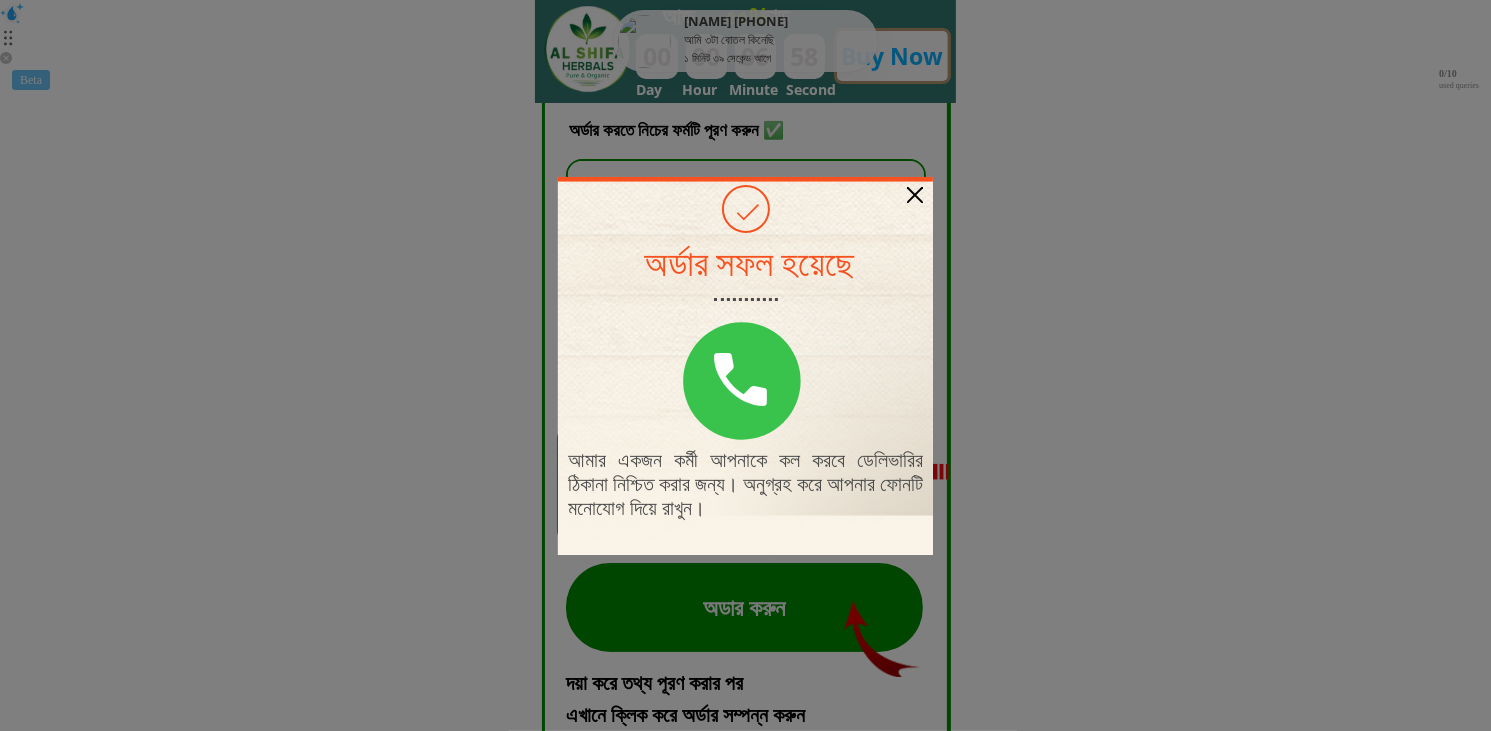 click on "আমার একজন কর্মী আপনাকে কল করবে ডেলিভারির ঠিকানা নিশ্চিত করার জন্য। অনুগ্রহ করে আপনার ফোনটি মনোযোগ দিয়ে রাখুন। অর্ডার সফল হয়েছে" at bounding box center (745, 366) 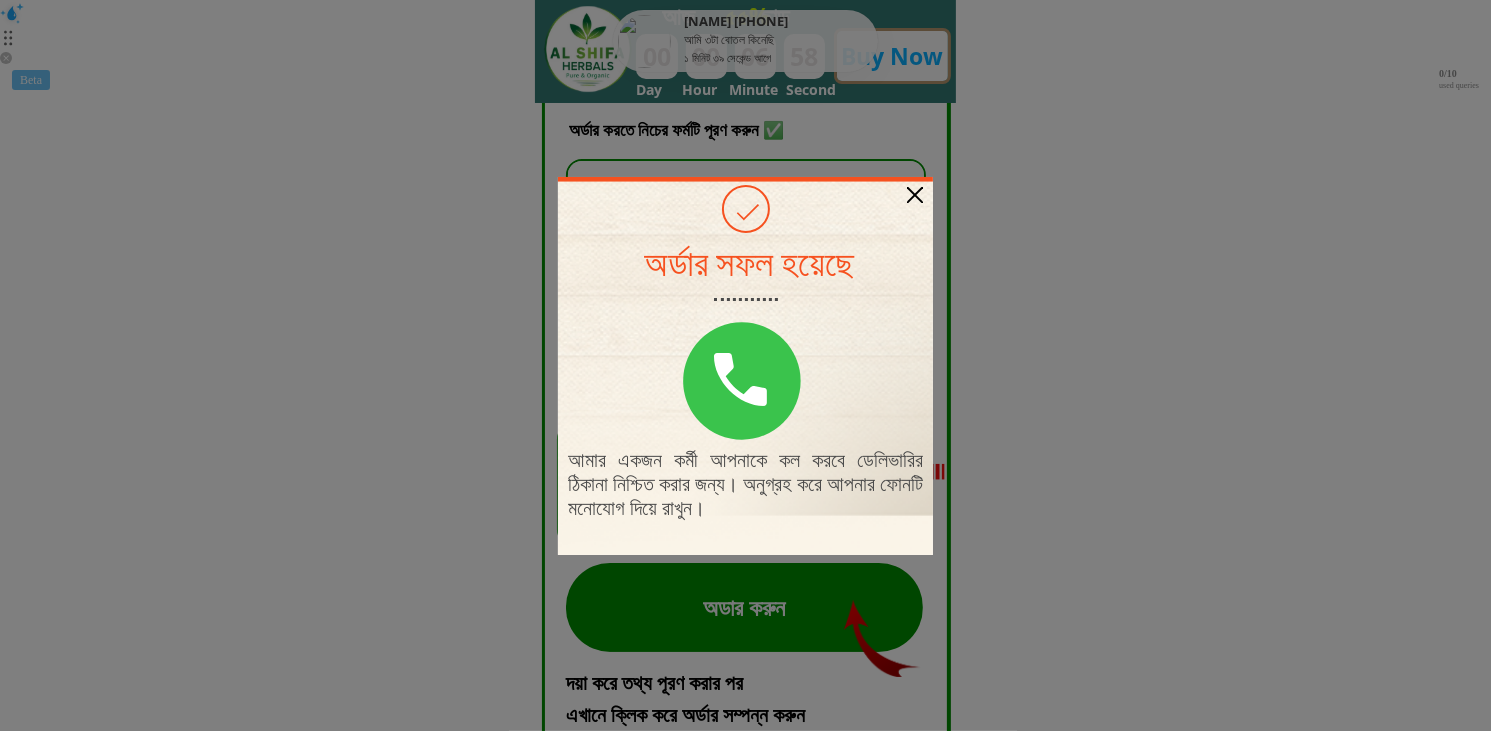 click at bounding box center (915, 195) 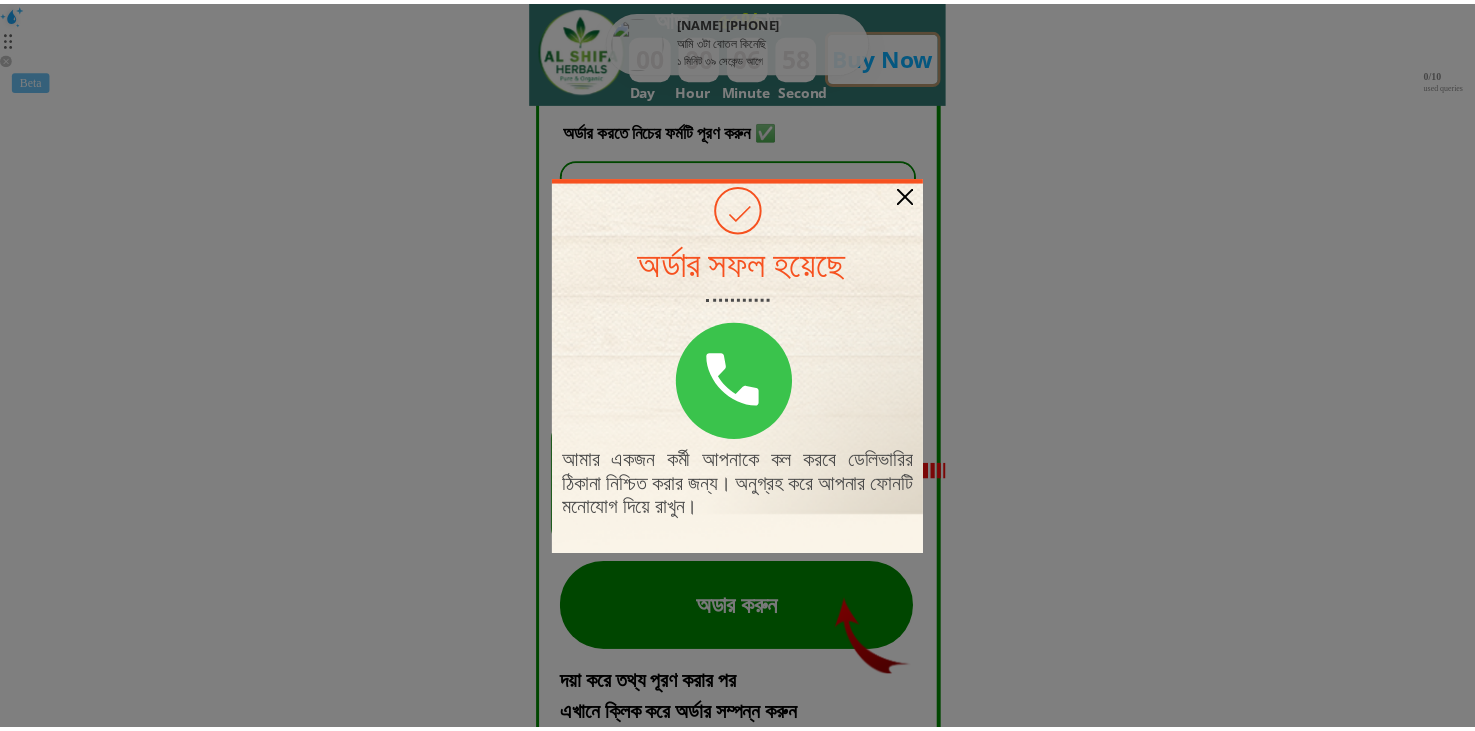 scroll, scrollTop: 4500, scrollLeft: 0, axis: vertical 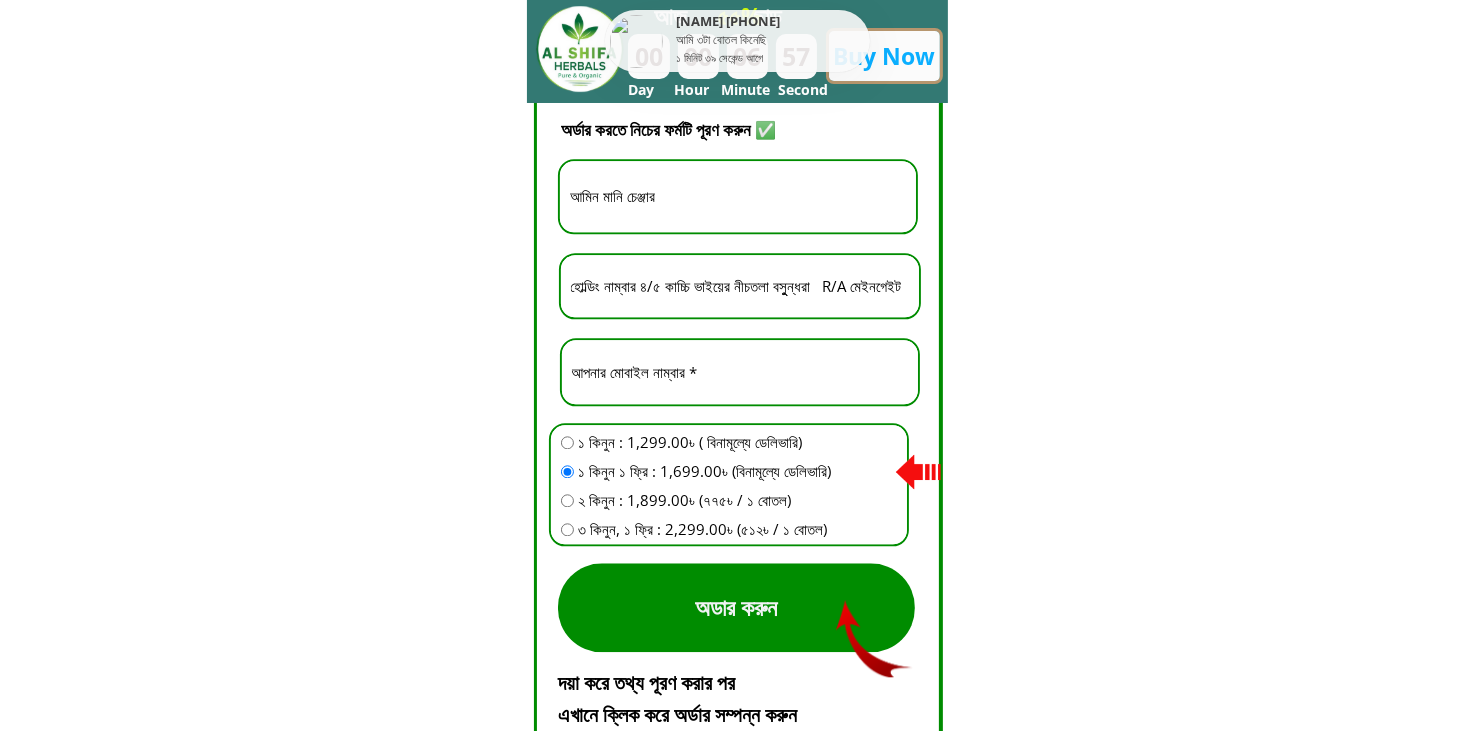 click on "[PHONE]" at bounding box center (740, 372) 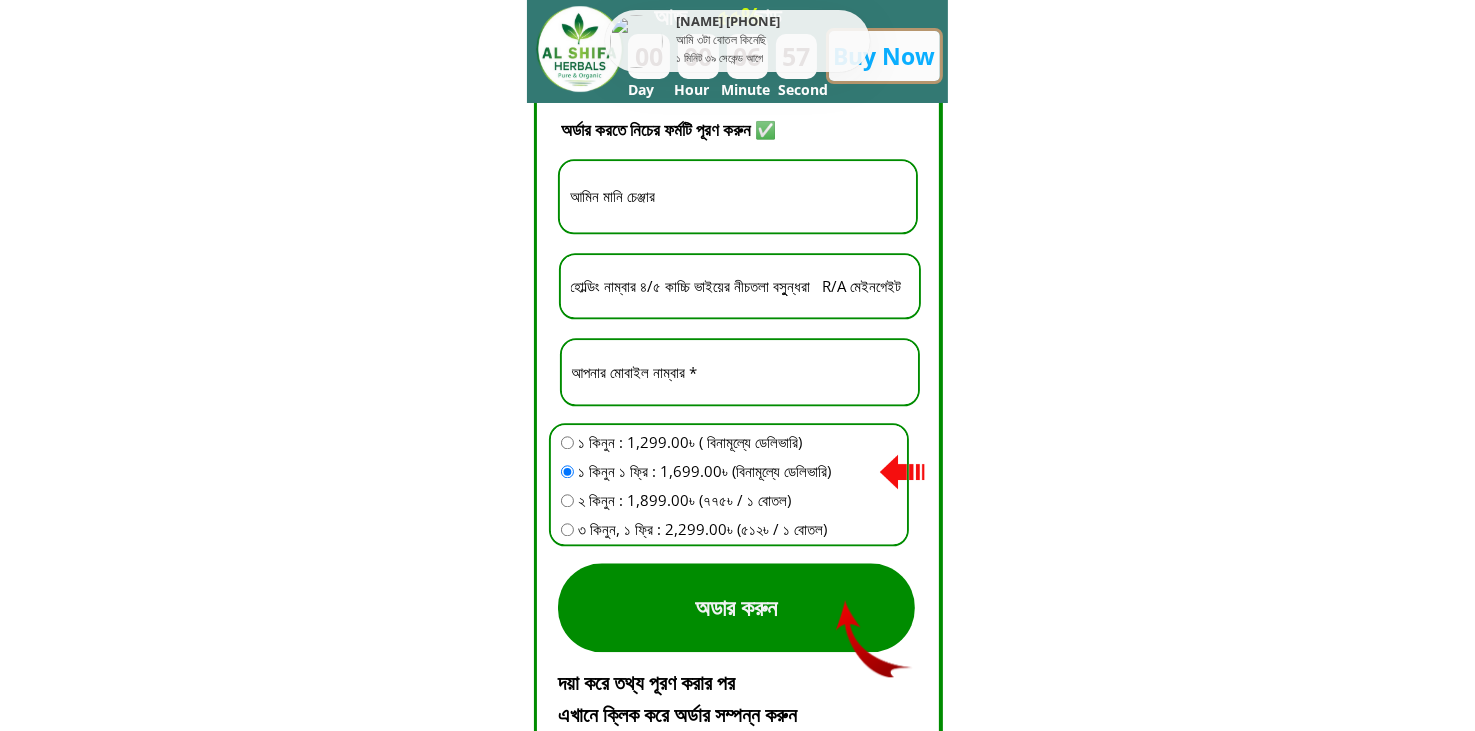 type 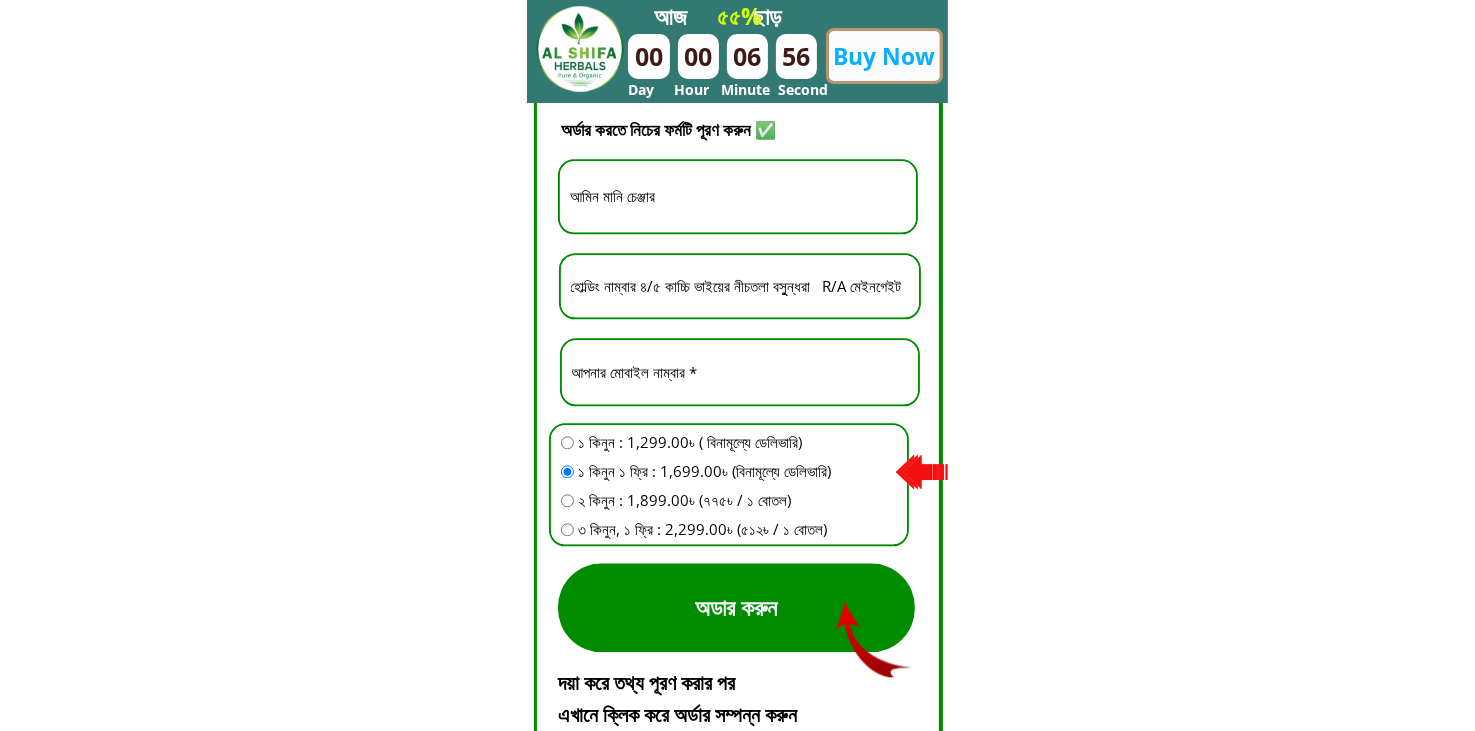 click on "হোল্ডিং নাম্বার ৪/৫ কাচ্চি ভাইয়ের নীচতলা বসুুন্ধরা   R/A মেইনগেইট" at bounding box center [740, 286] 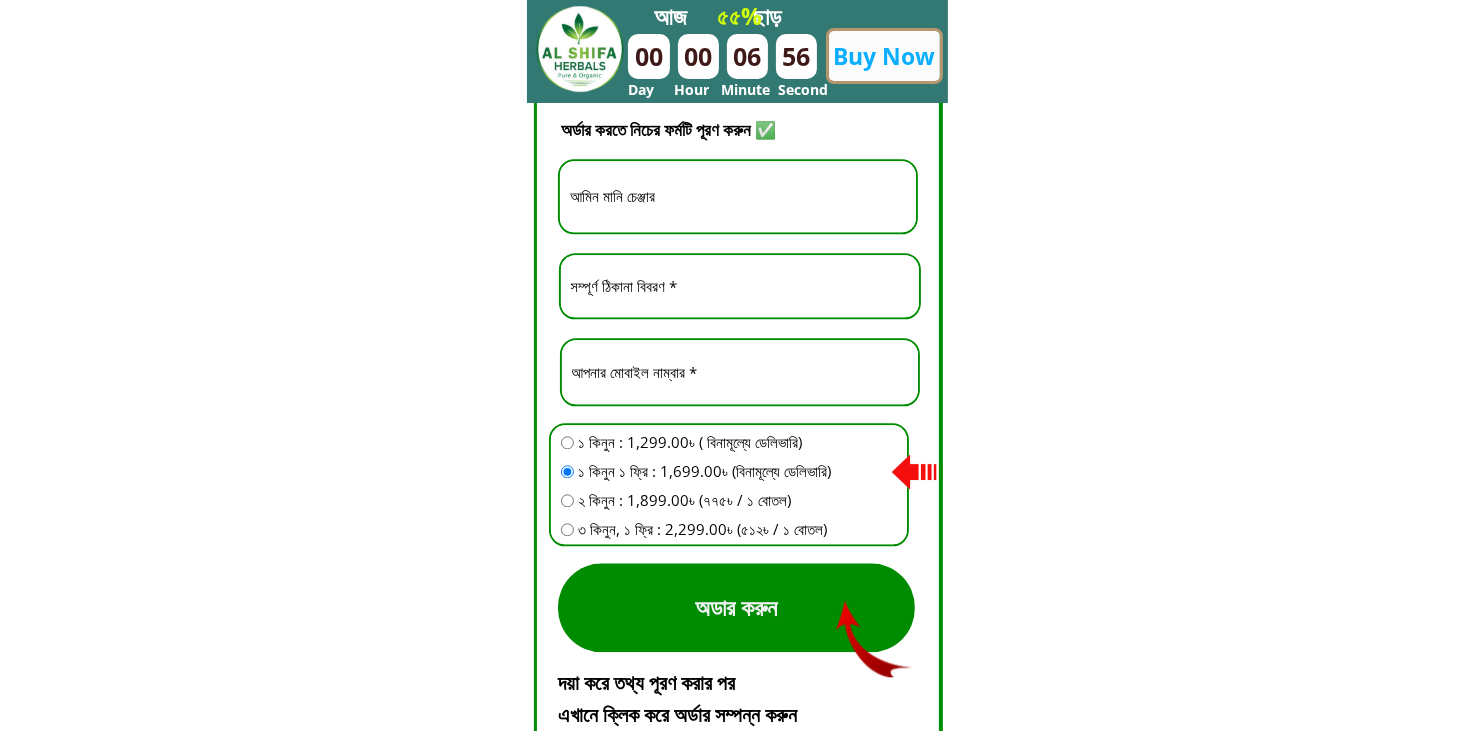 paste on "[CITY], [CITY], [COUNTRY]" 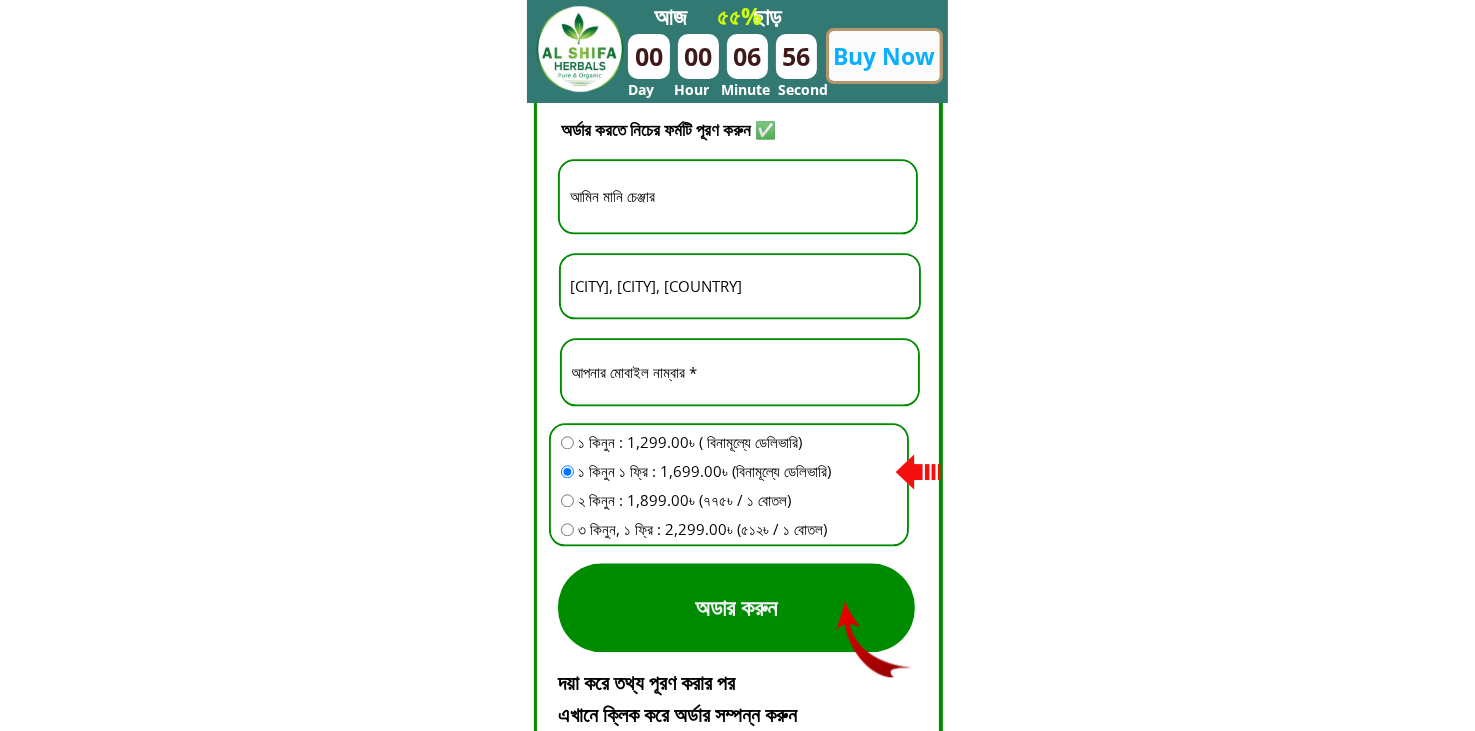 type on "[CITY], [CITY], [COUNTRY]" 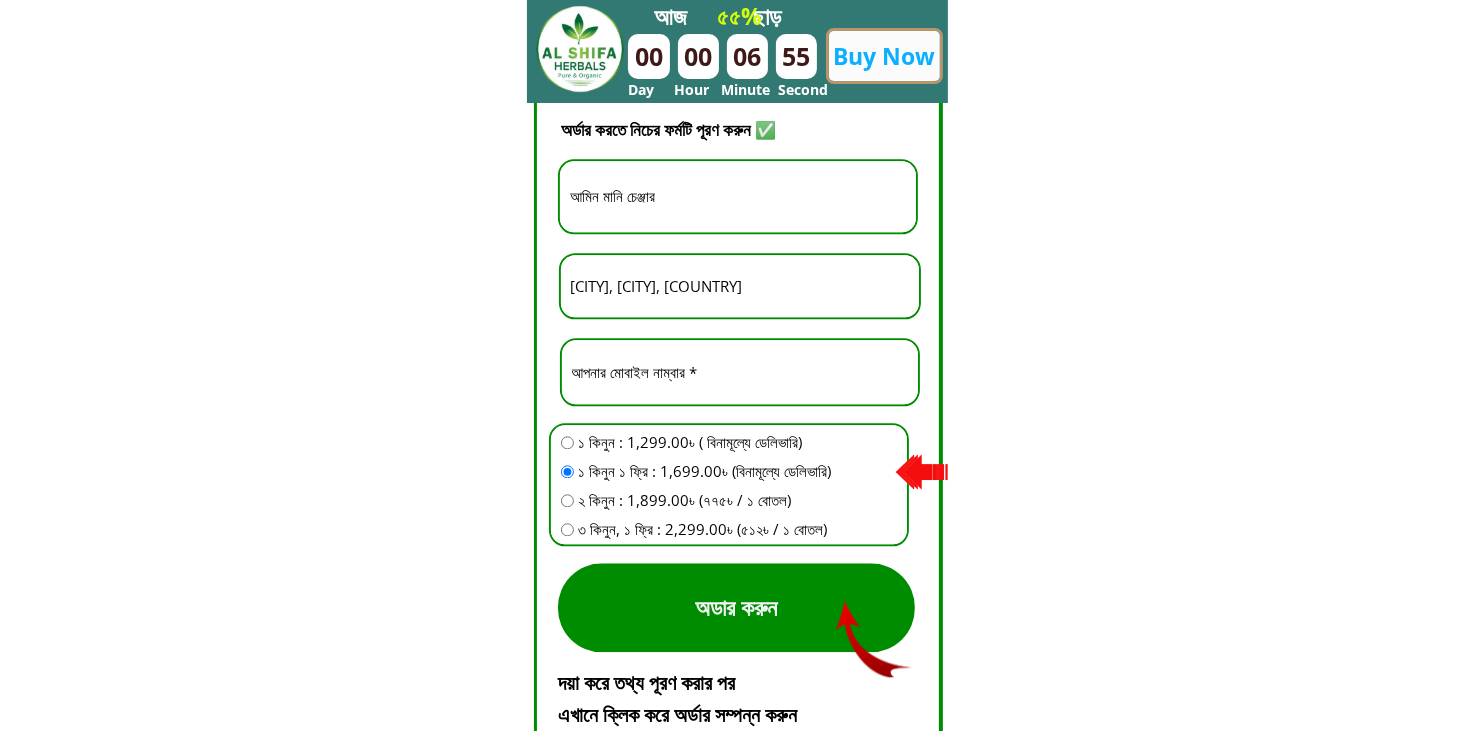 click on "আমিন মানি চেঞ্জার" at bounding box center (738, 196) 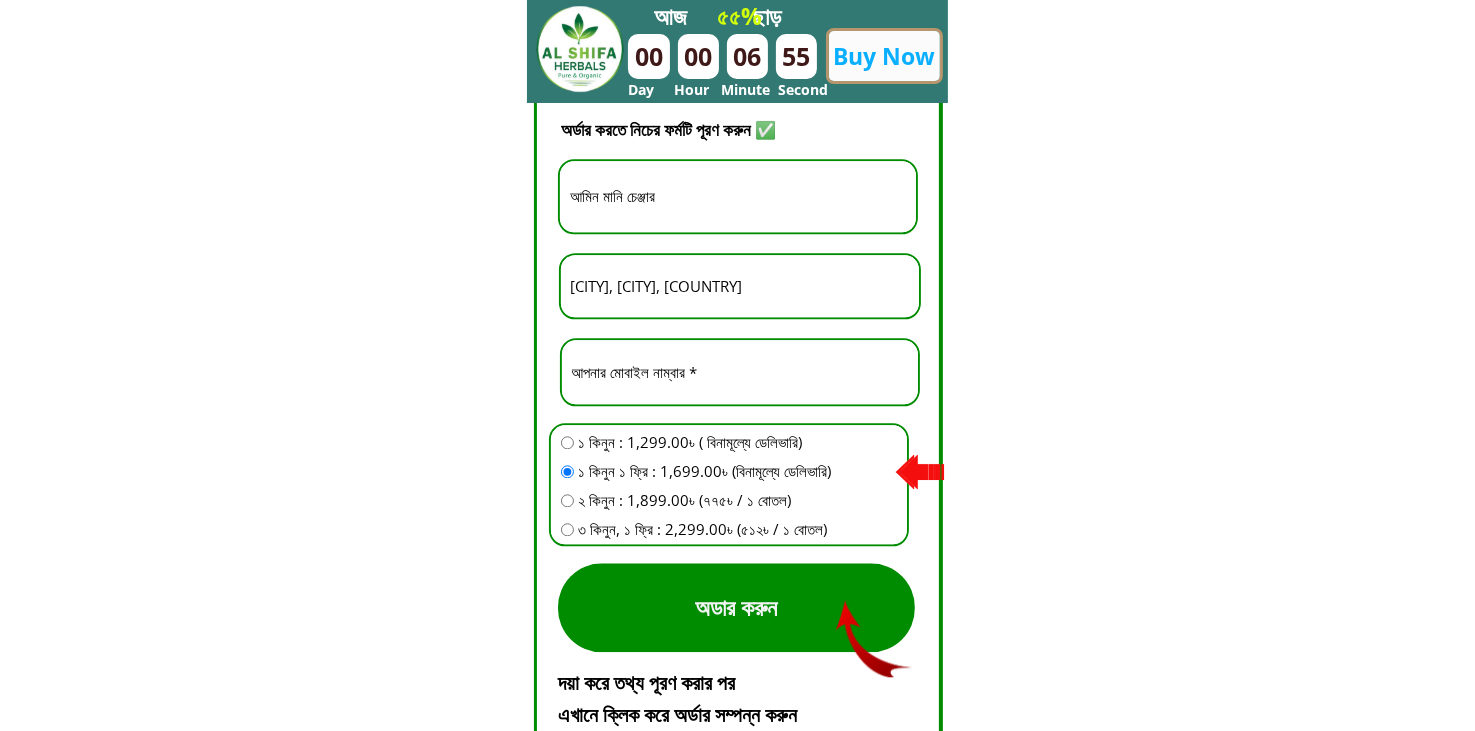 click on "আমিন মানি চেঞ্জার" at bounding box center (738, 196) 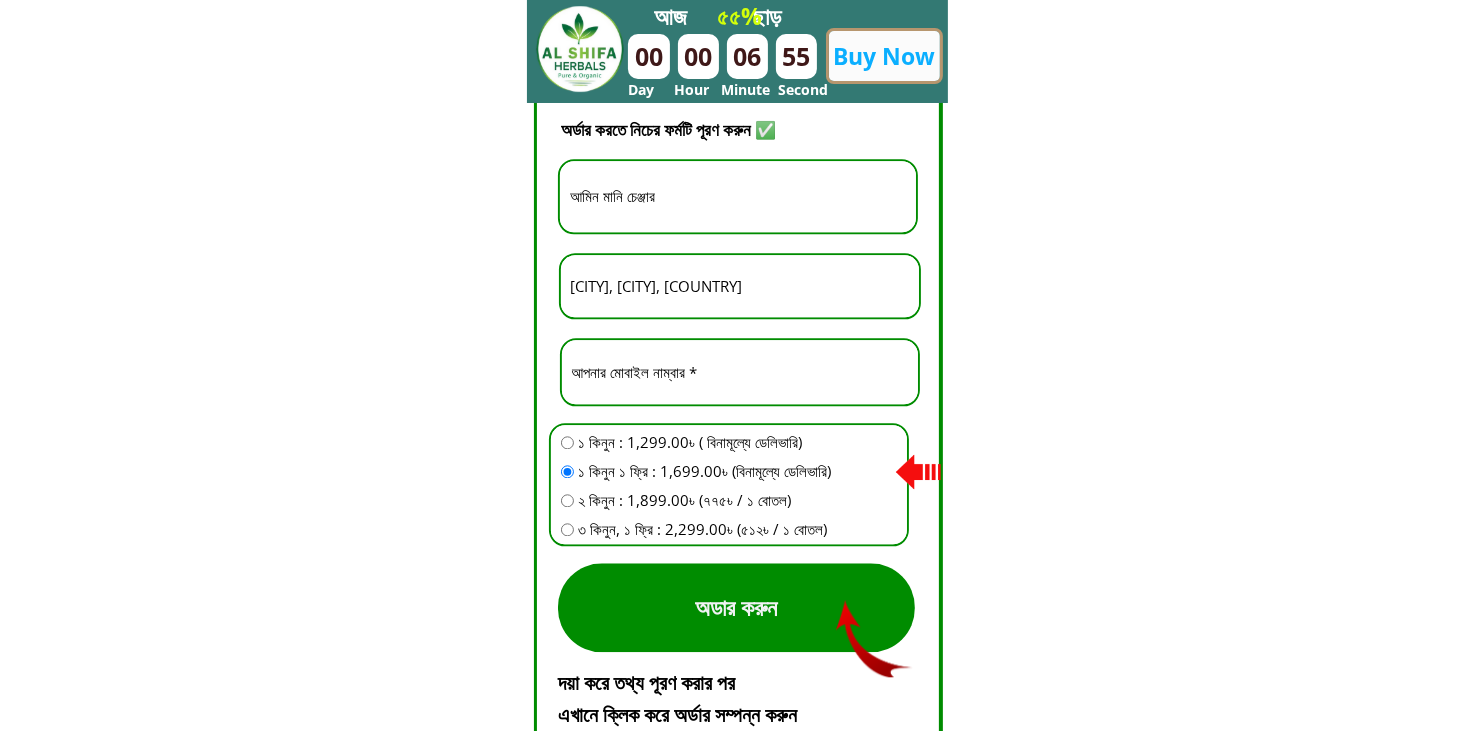 type 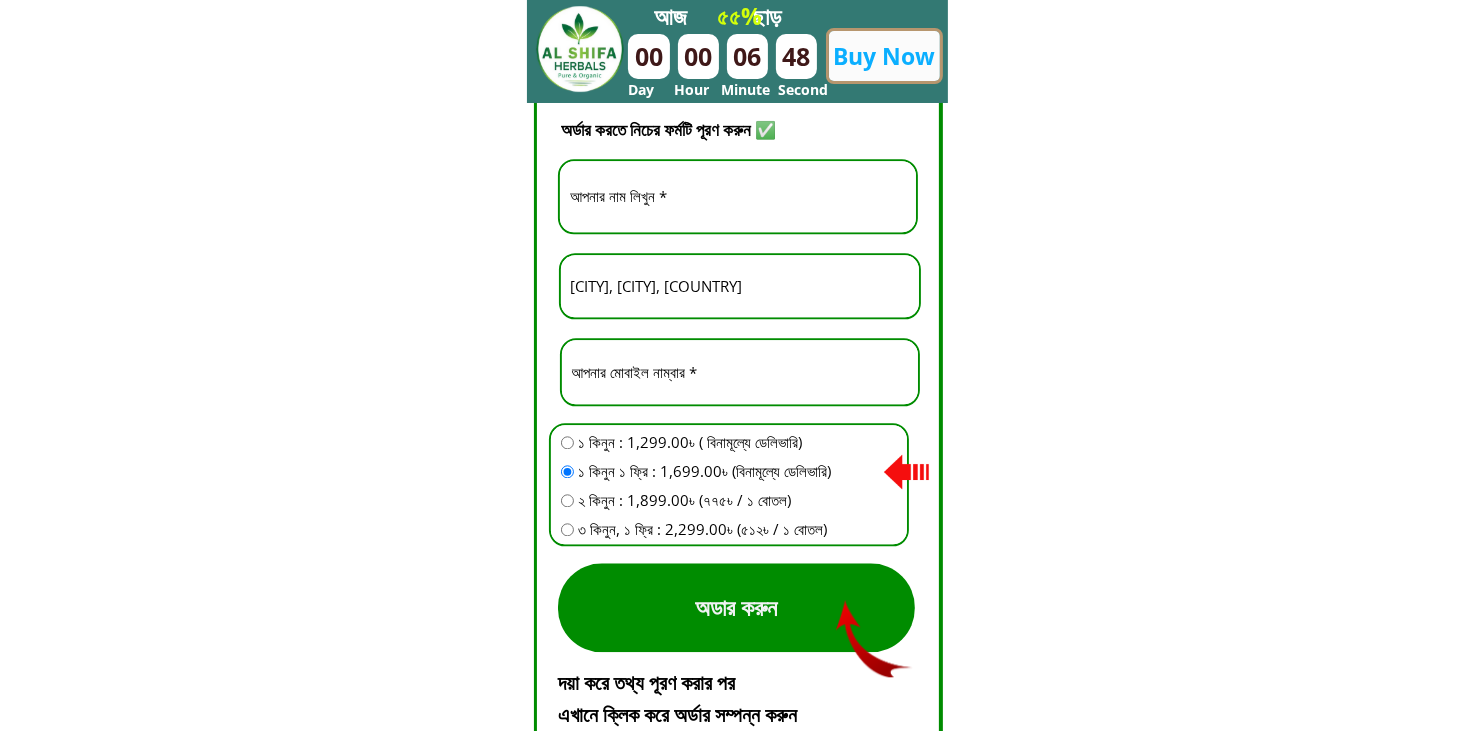 click at bounding box center [740, 372] 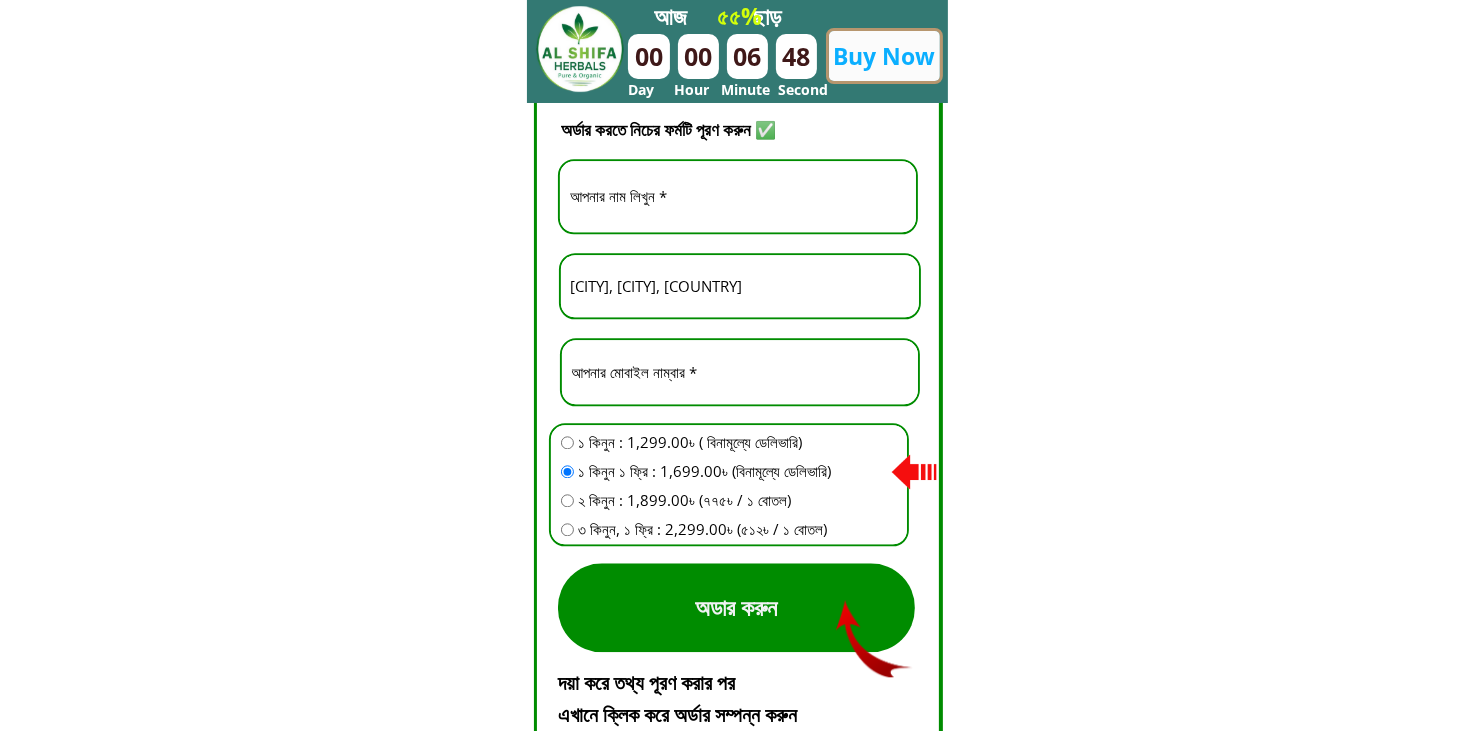 paste on "[PHONE]" 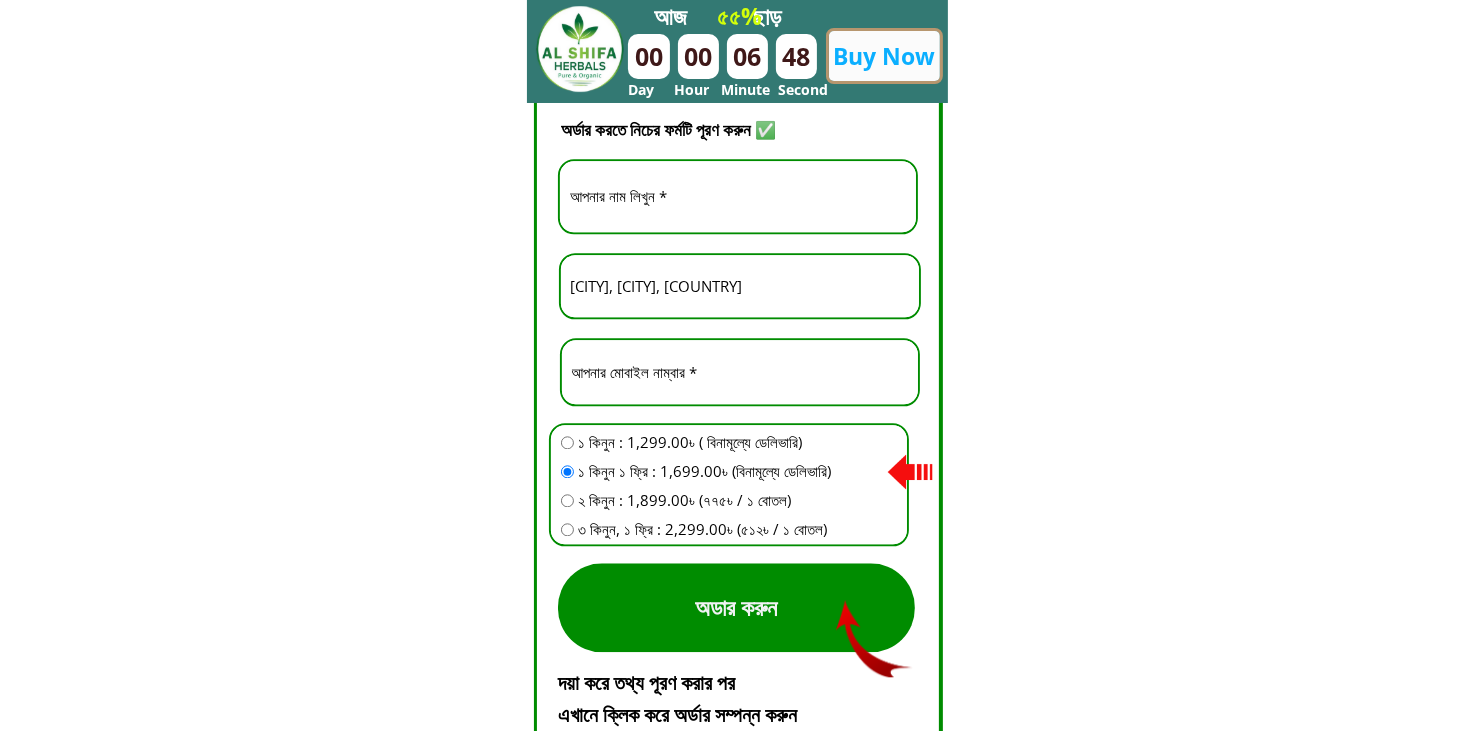 click on "[PHONE]" at bounding box center (740, 372) 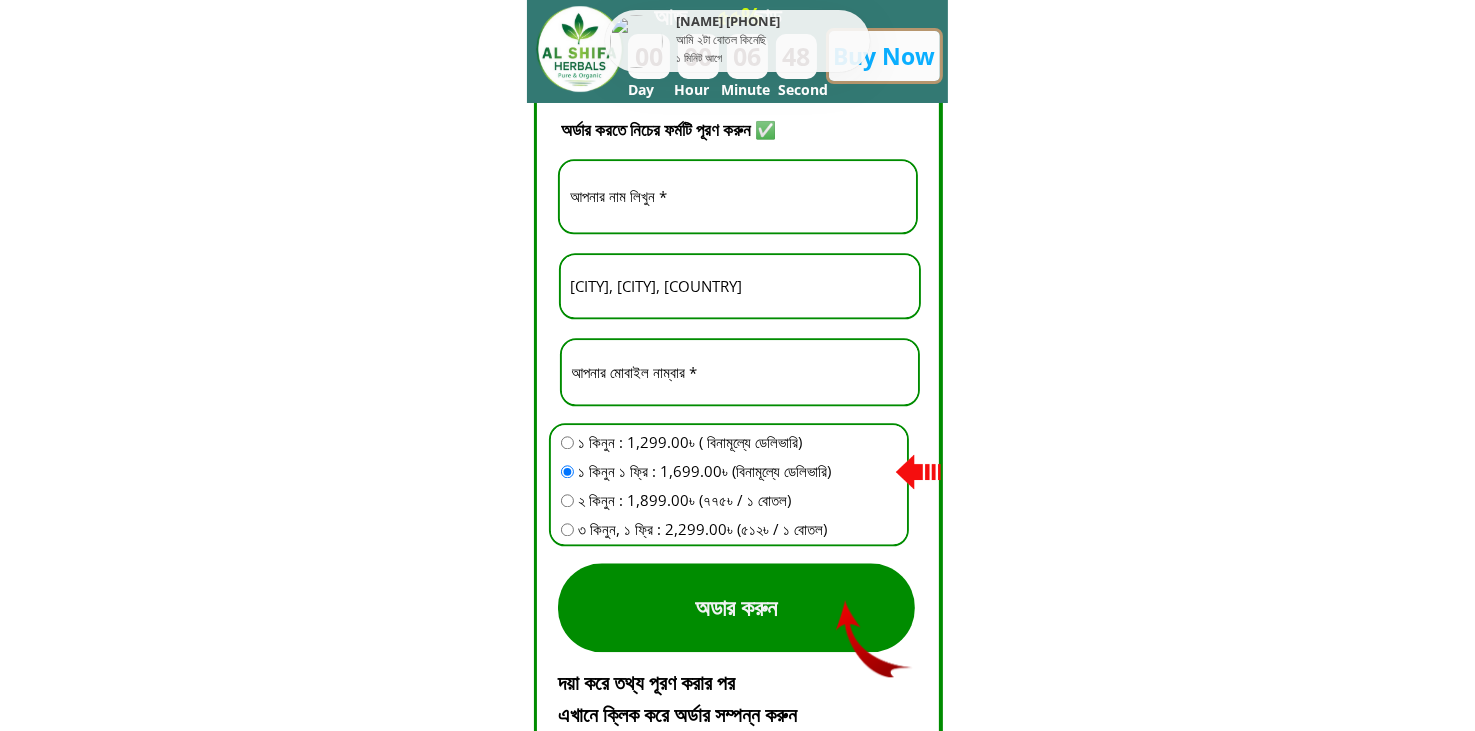 type on "[PHONE]" 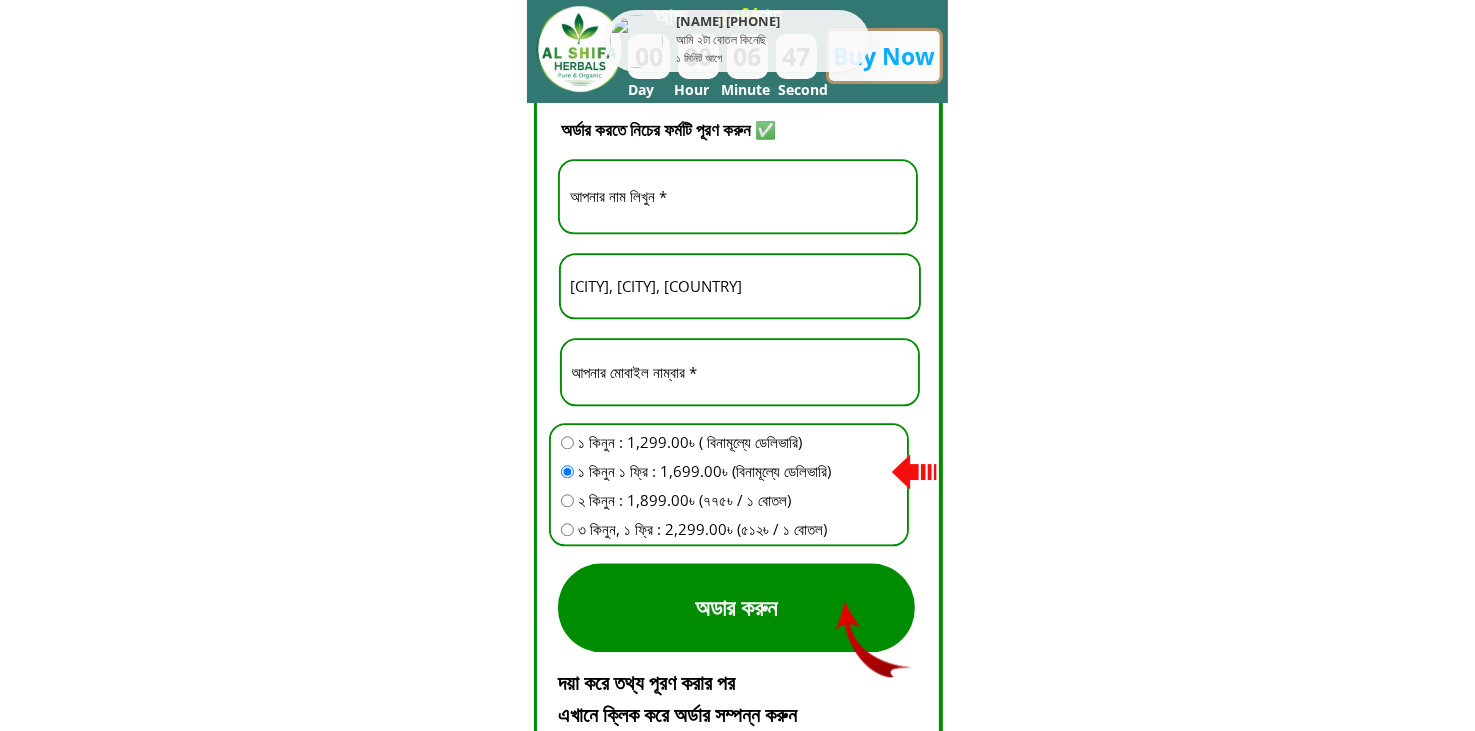 click at bounding box center (567, 442) 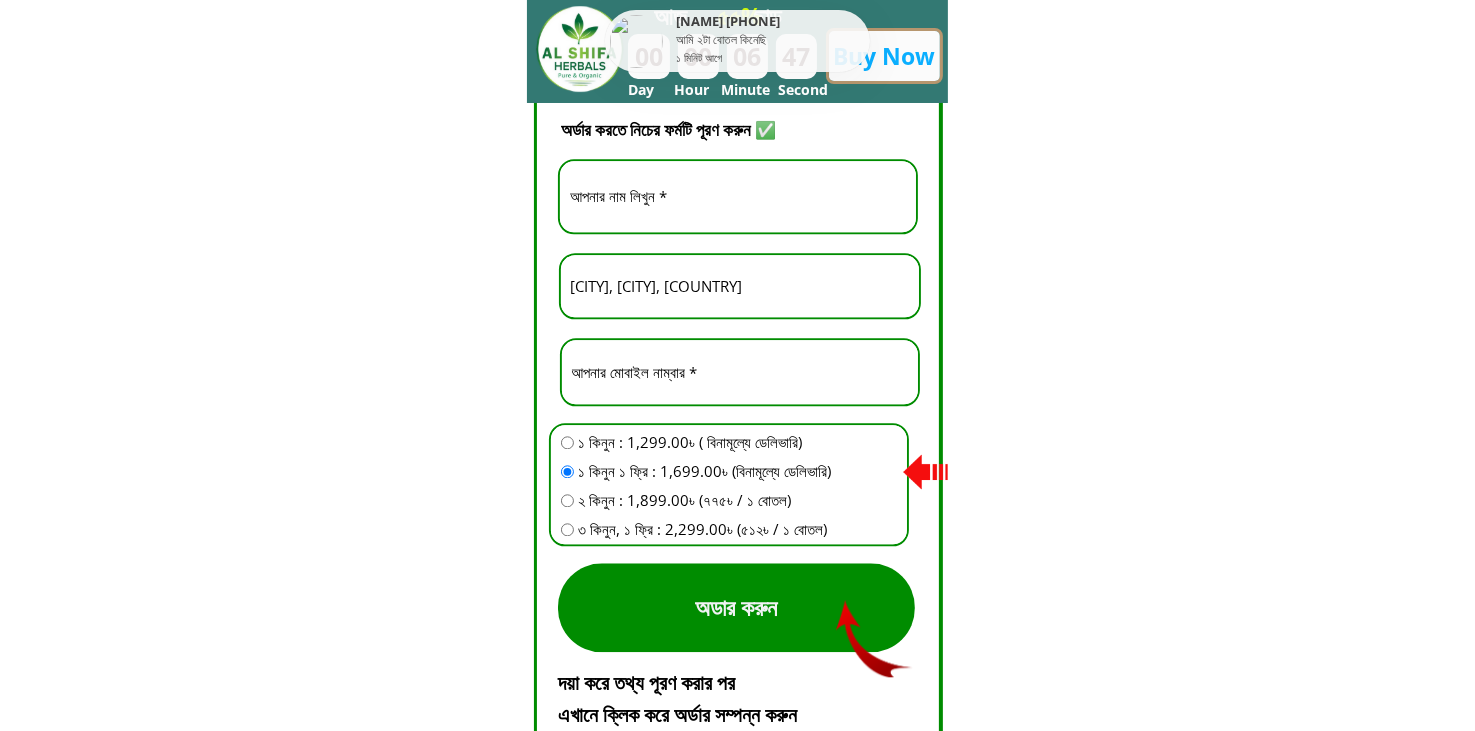 radio on "true" 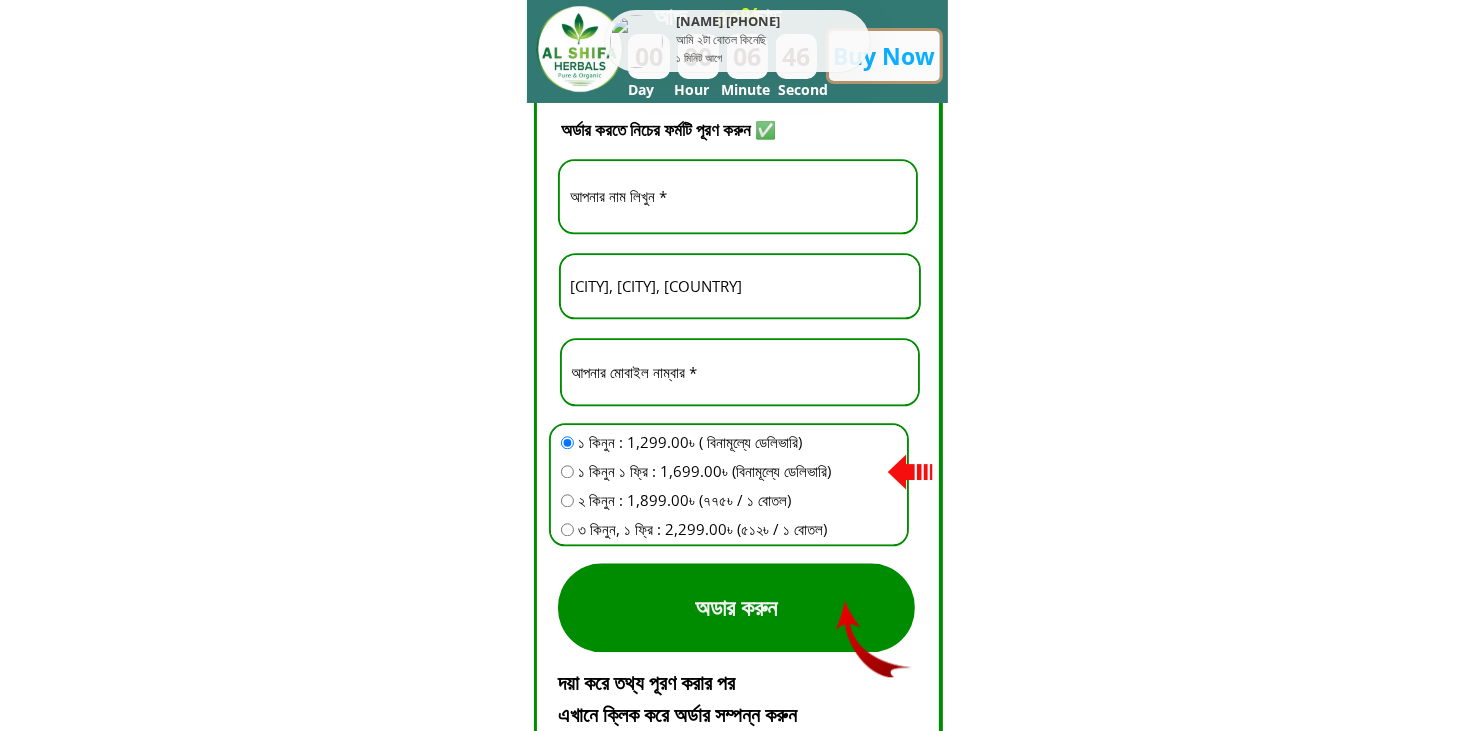 click at bounding box center (738, 196) 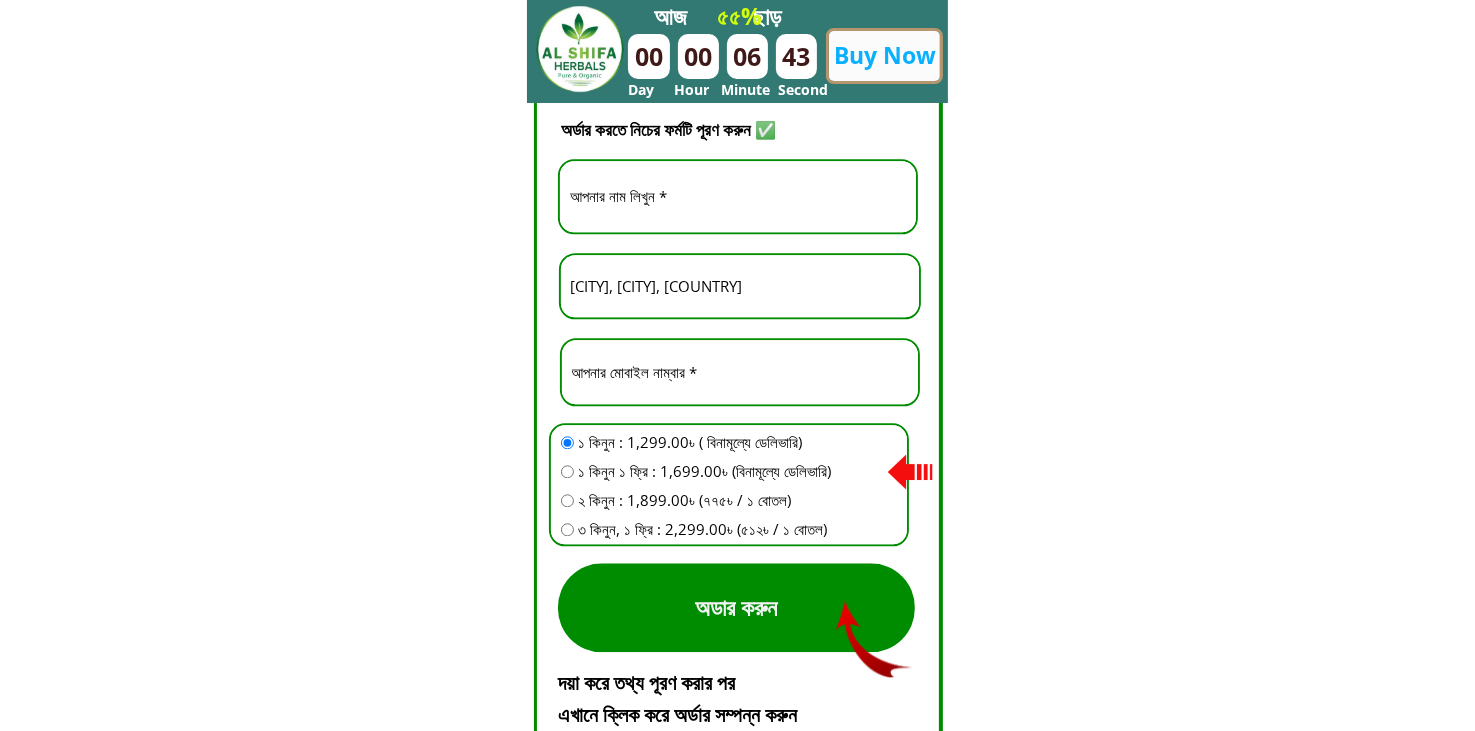 paste on "[NAME]" 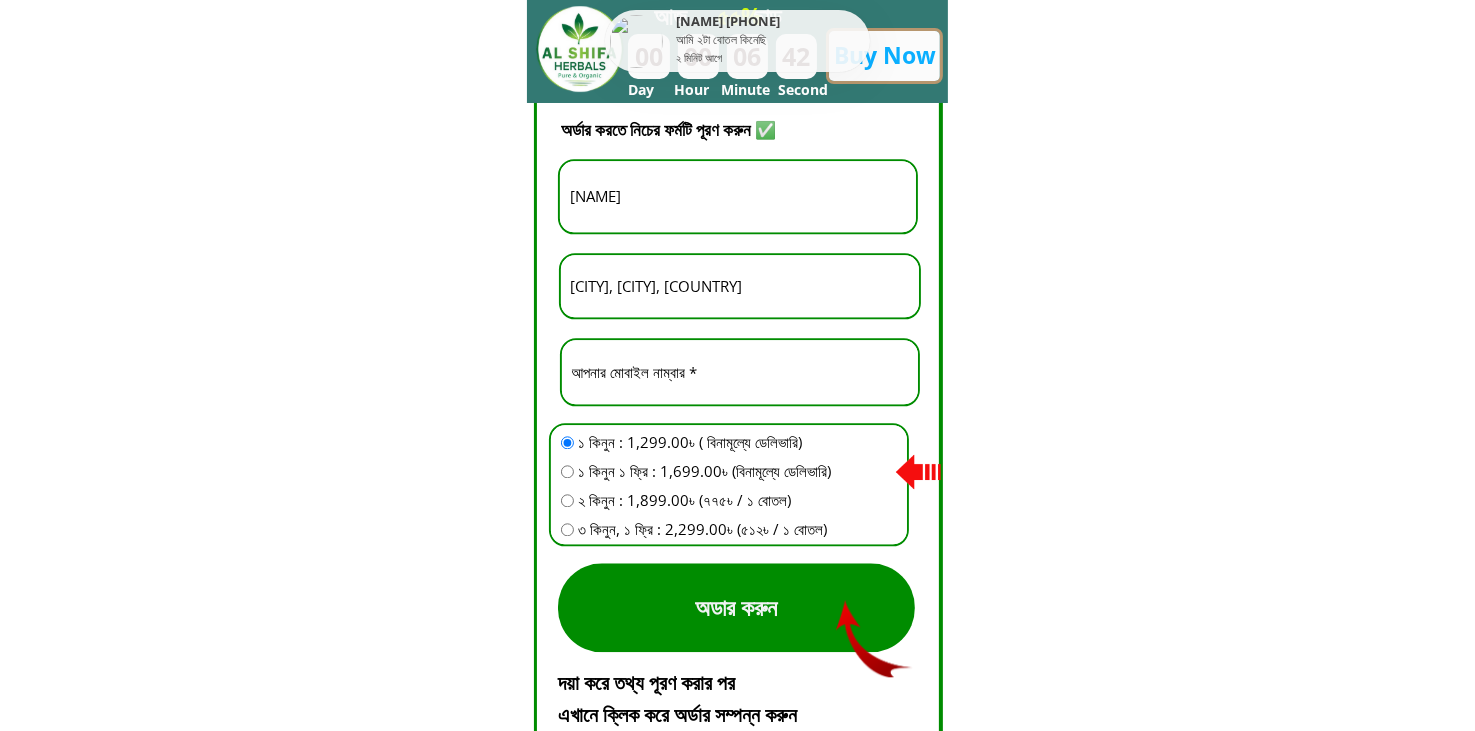 type on "[NAME]" 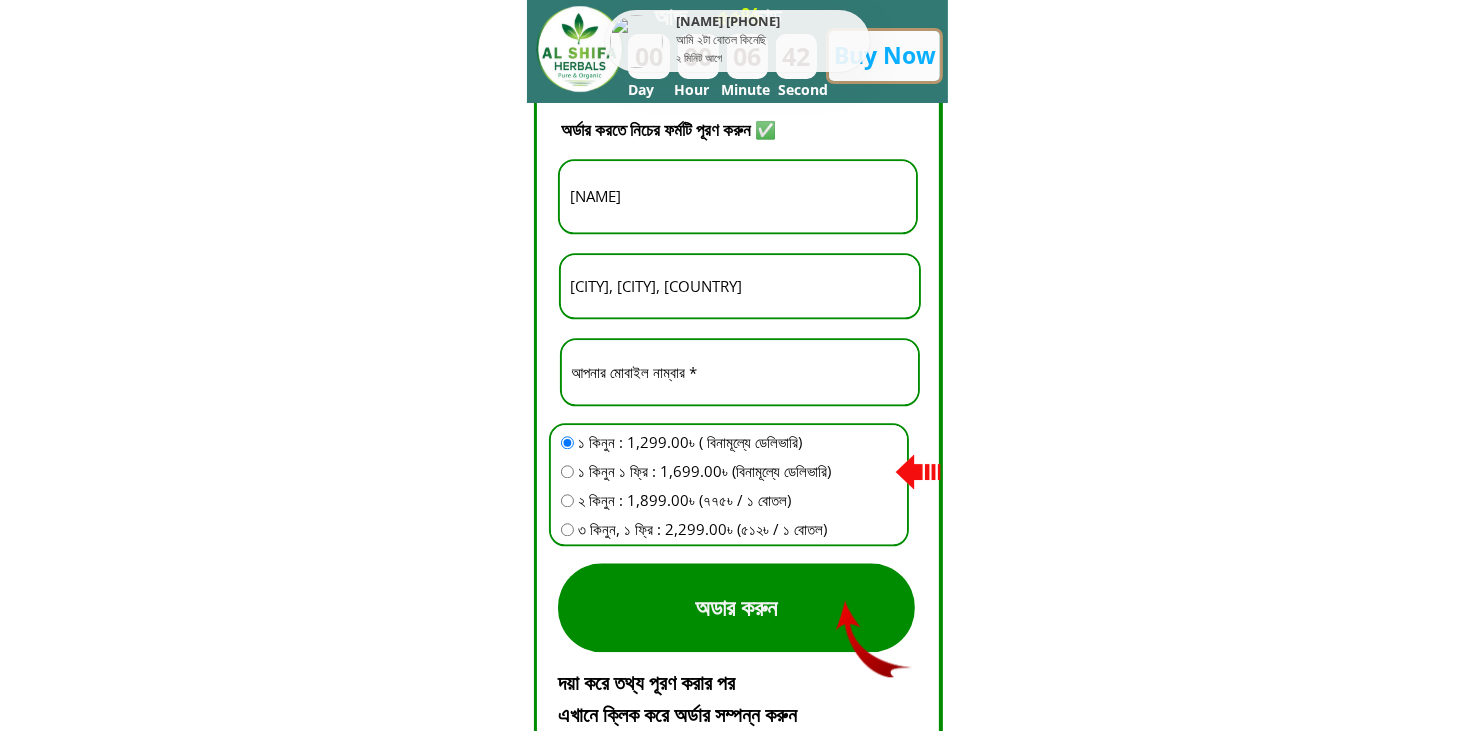 click on "অডার করুন" at bounding box center (736, 607) 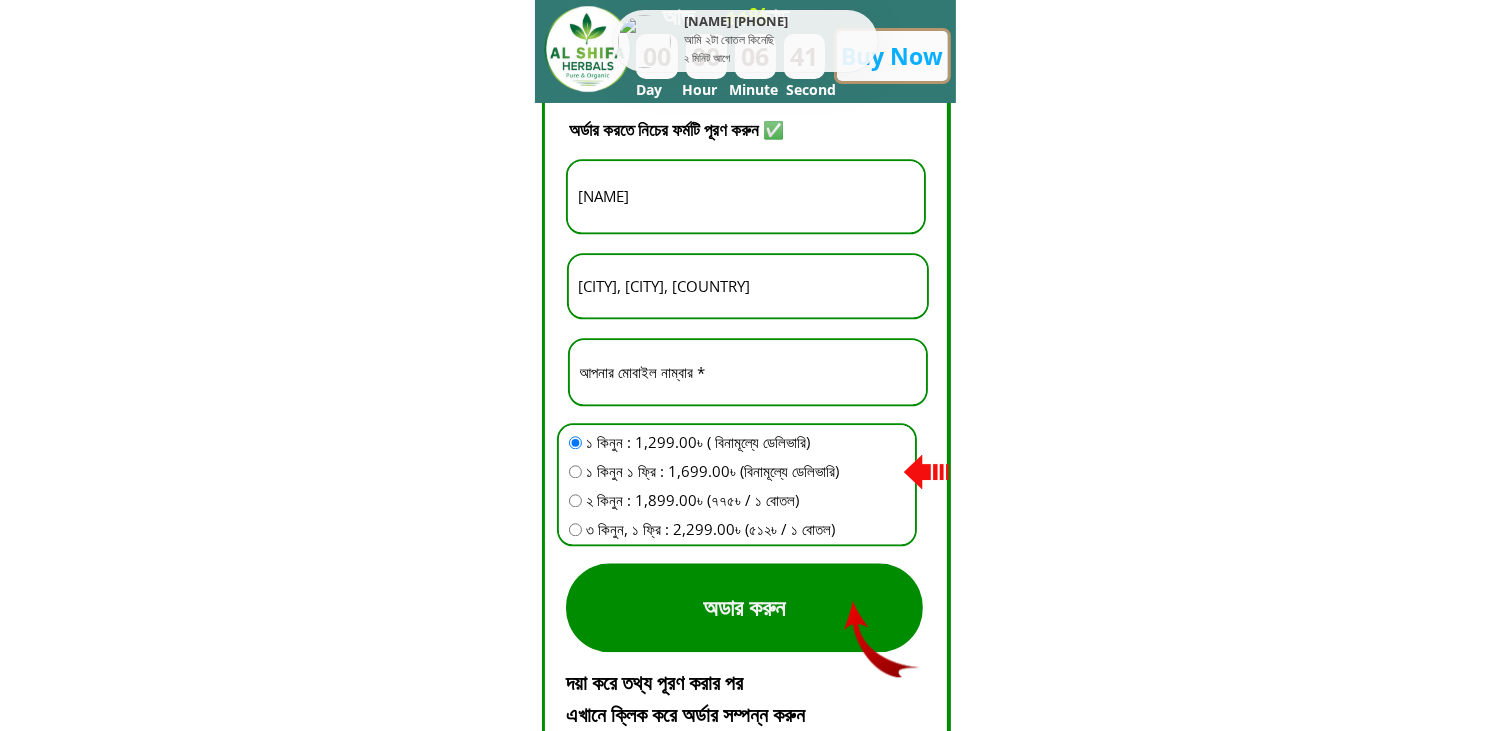 scroll, scrollTop: 0, scrollLeft: 0, axis: both 